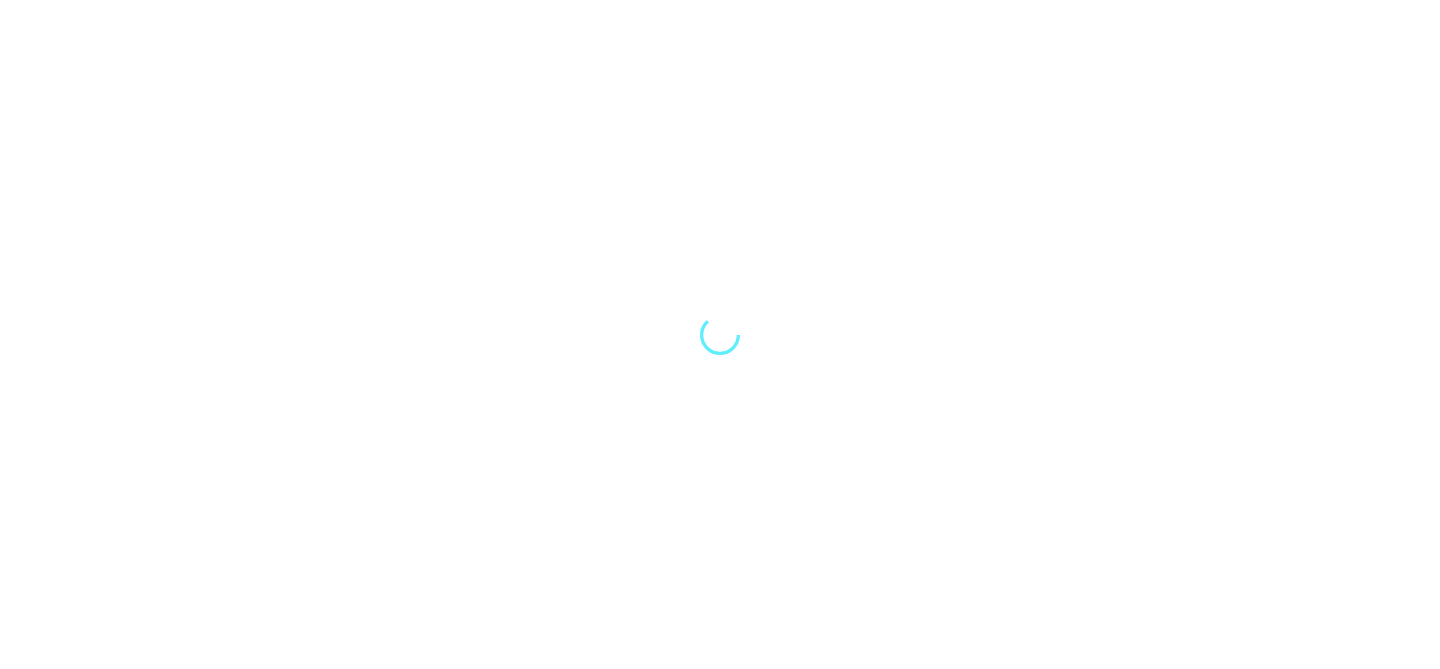scroll, scrollTop: 0, scrollLeft: 0, axis: both 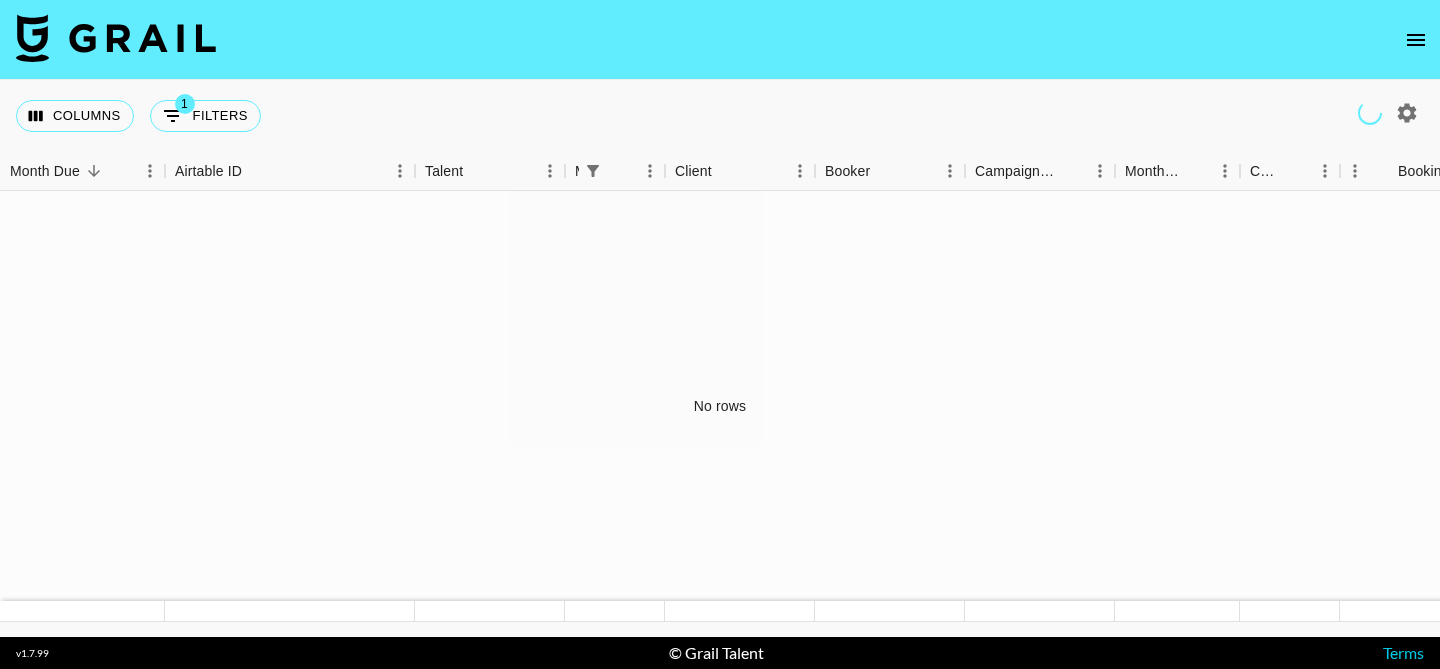 click 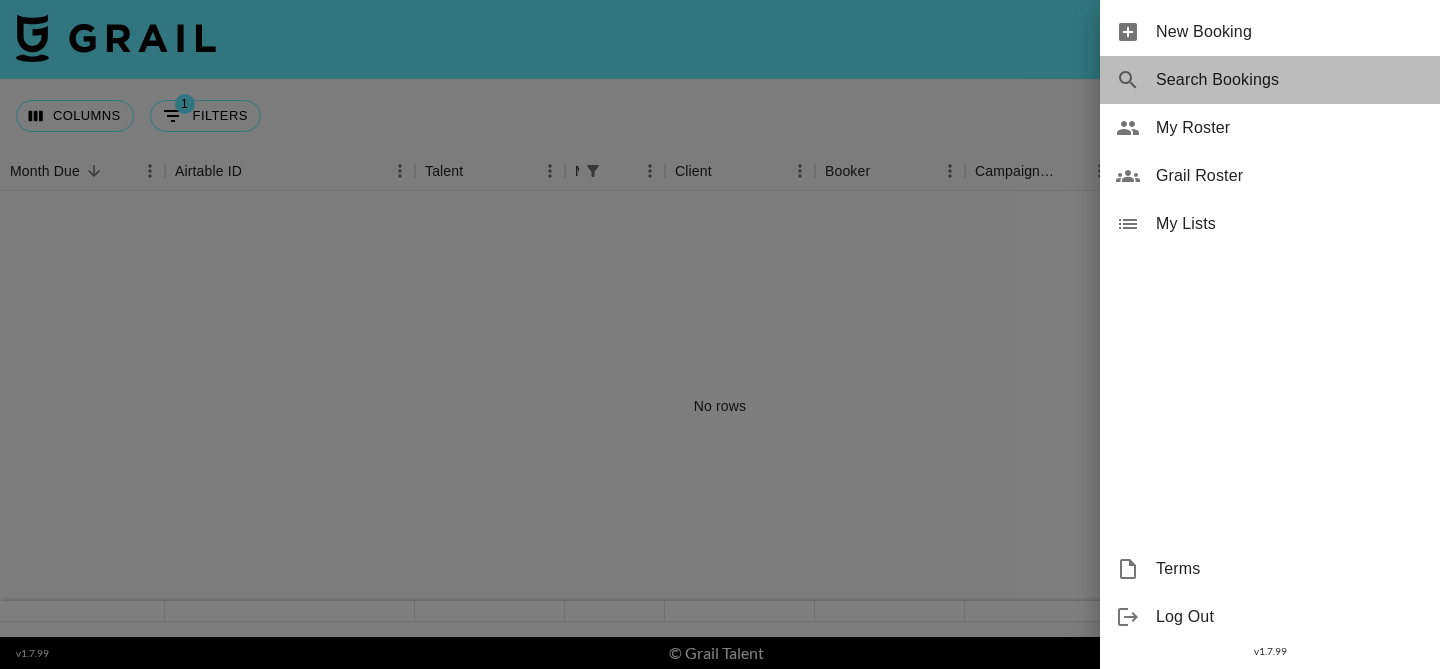click on "Search Bookings" at bounding box center (1270, 80) 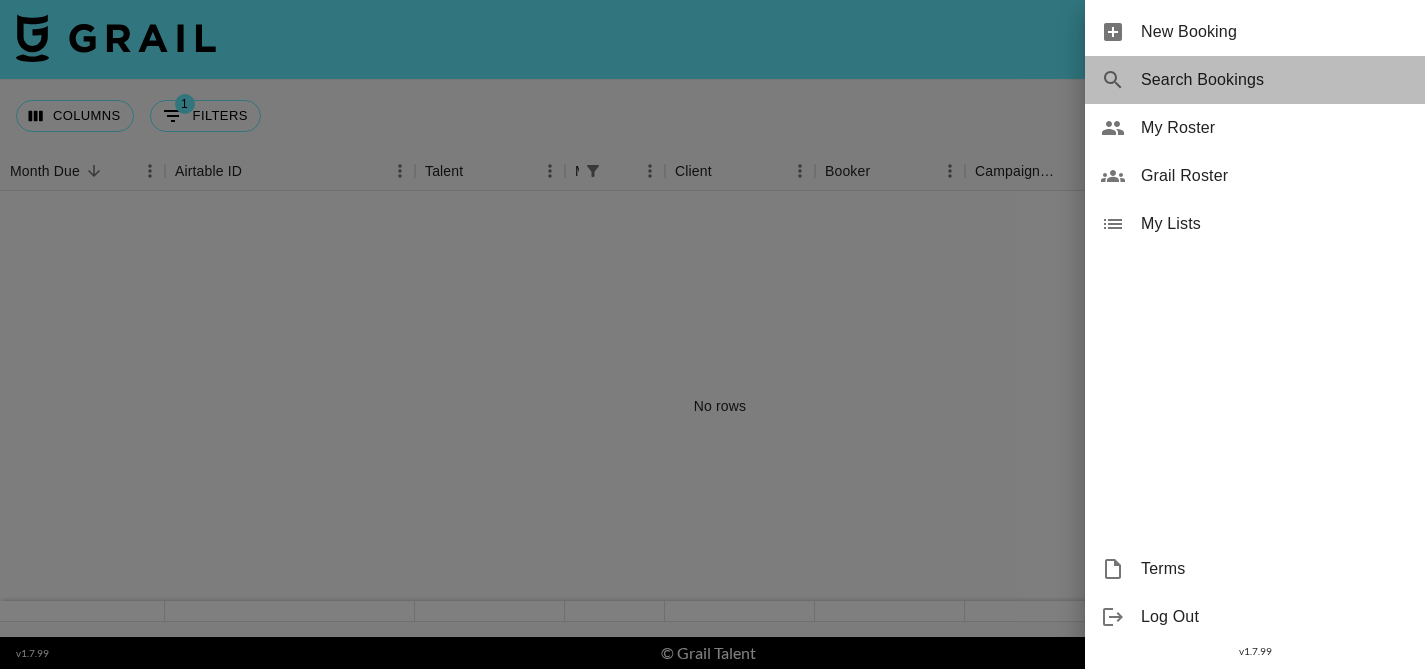 select on "id" 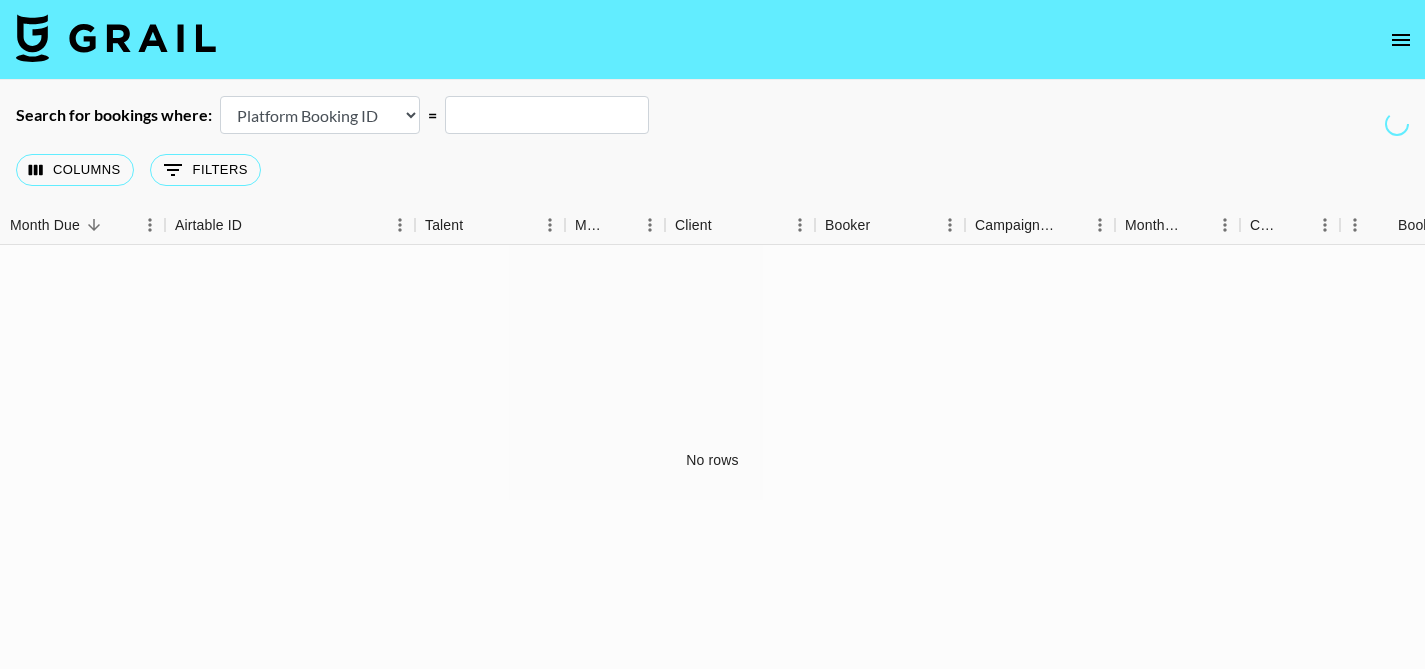 click 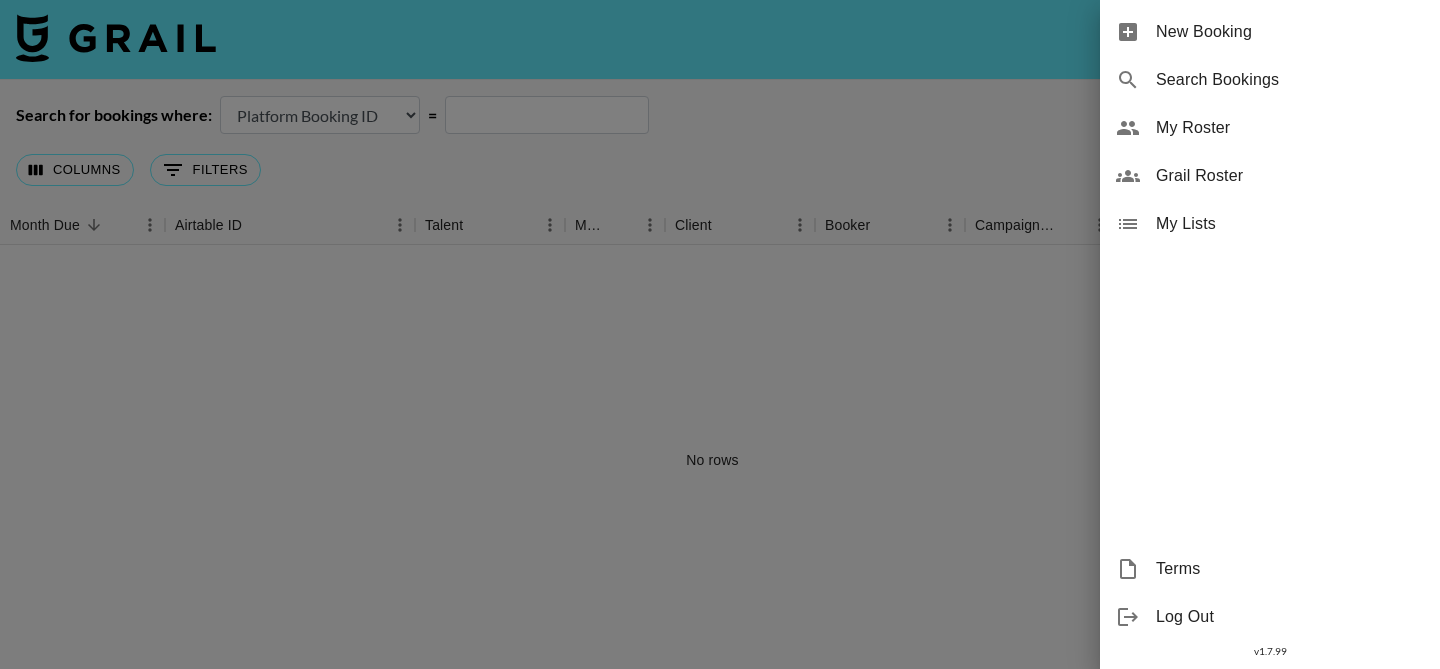 click on "Grail Roster" at bounding box center [1290, 176] 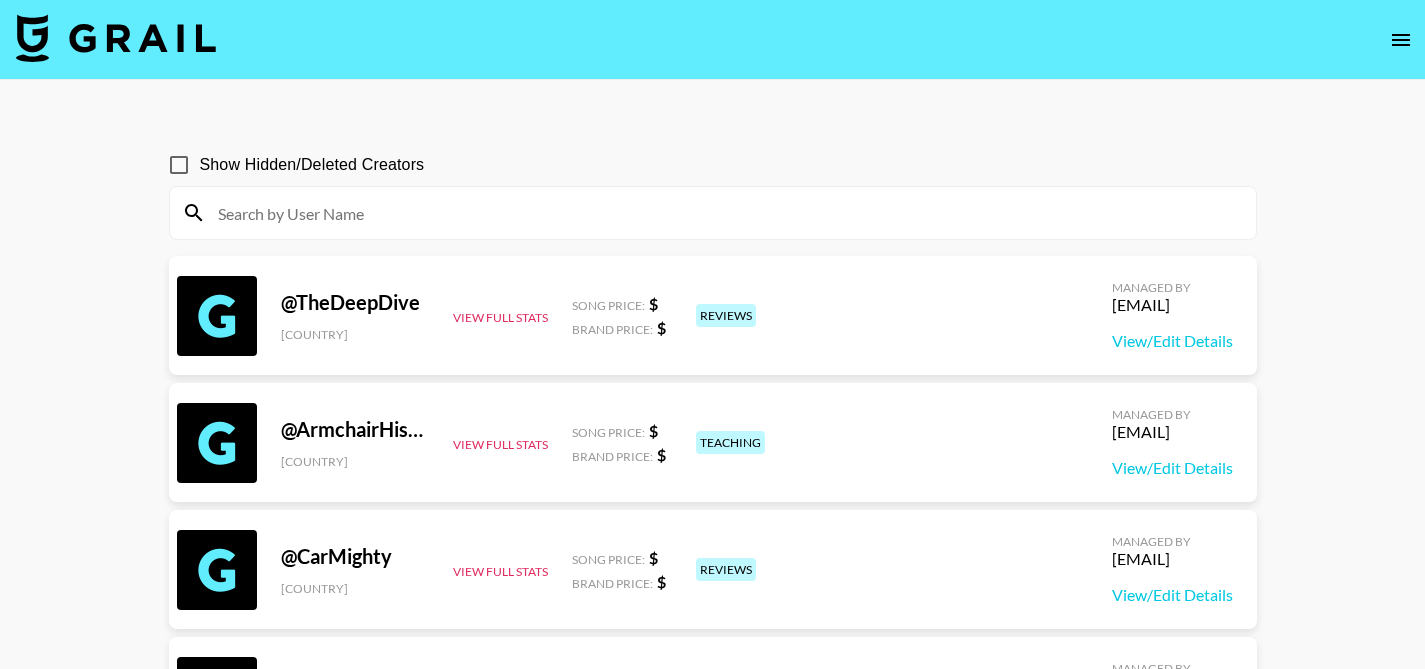 click on "Show Hidden/Deleted Creators" at bounding box center (179, 165) 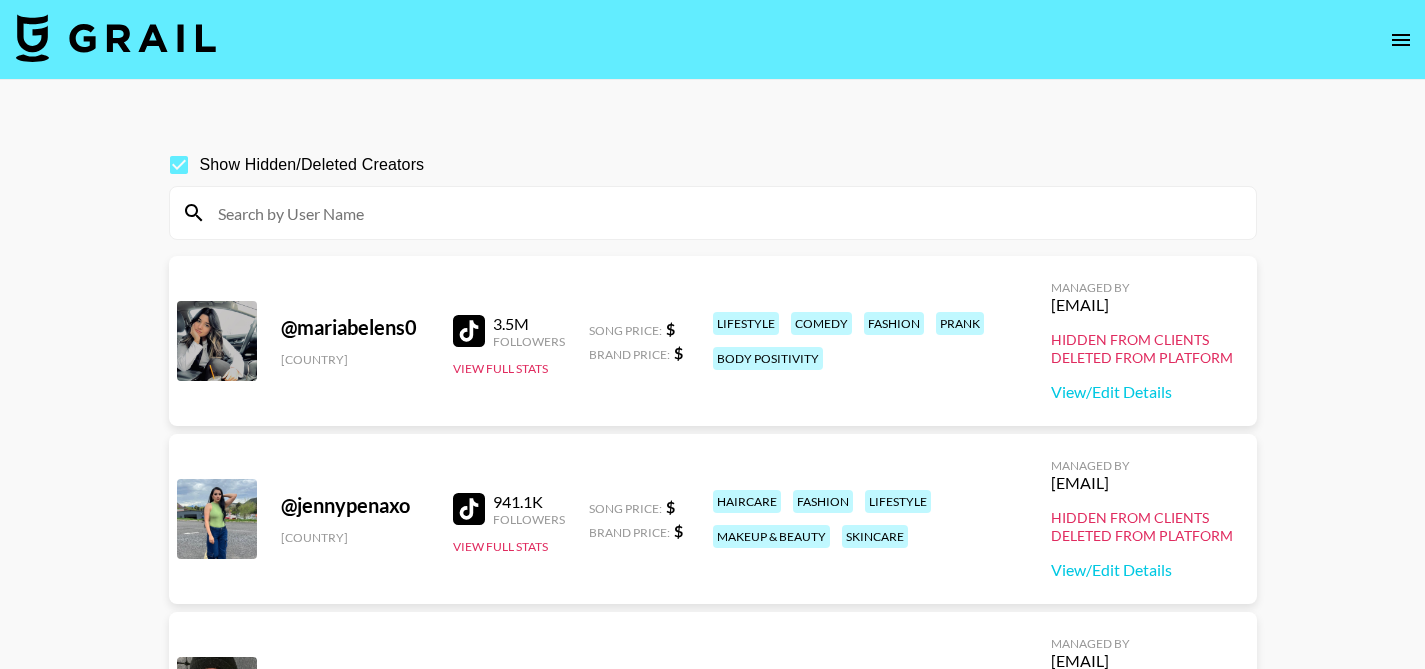 click at bounding box center (725, 213) 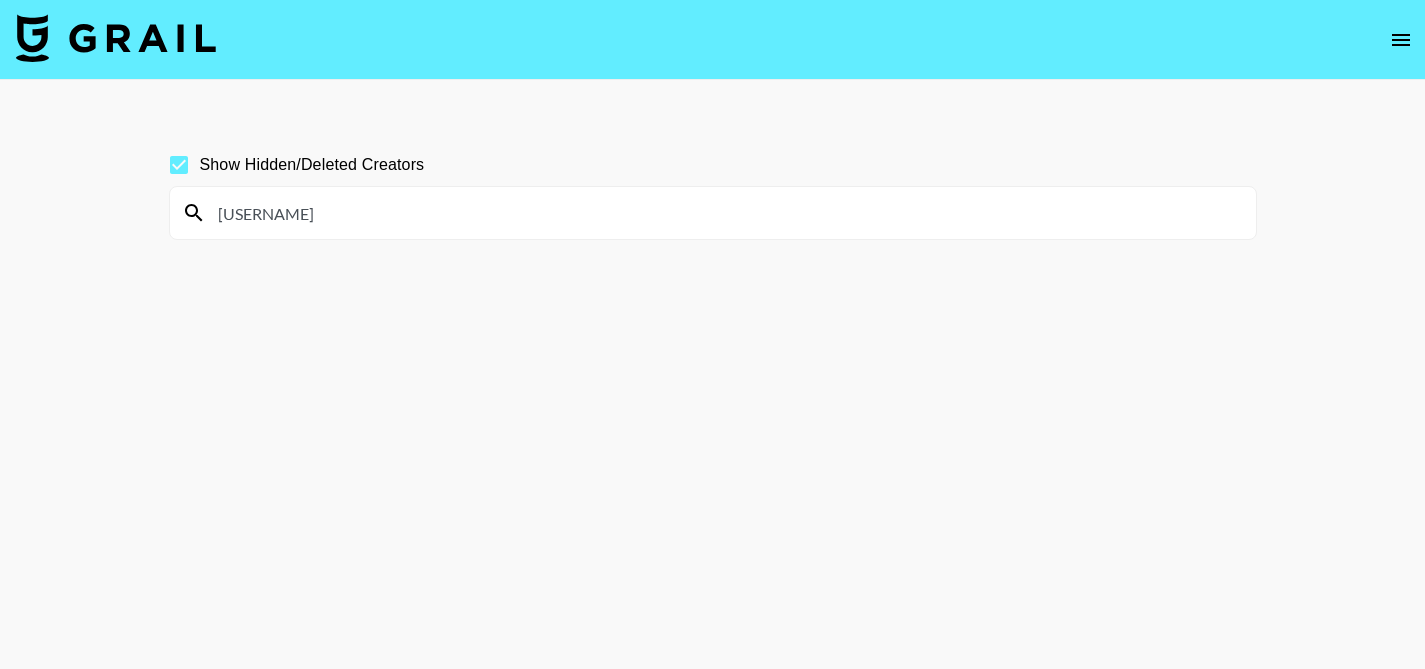 click on "[USERNAME]" at bounding box center [725, 213] 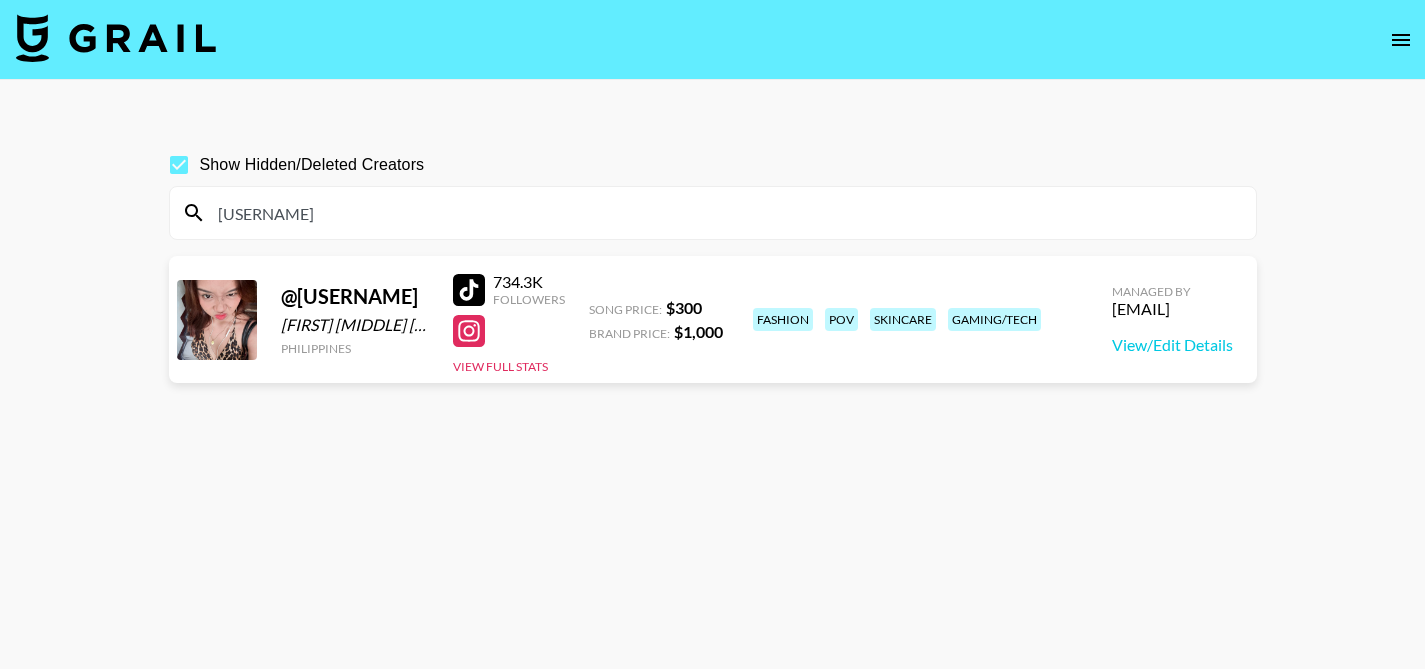 click on "[USERNAME]" at bounding box center (725, 213) 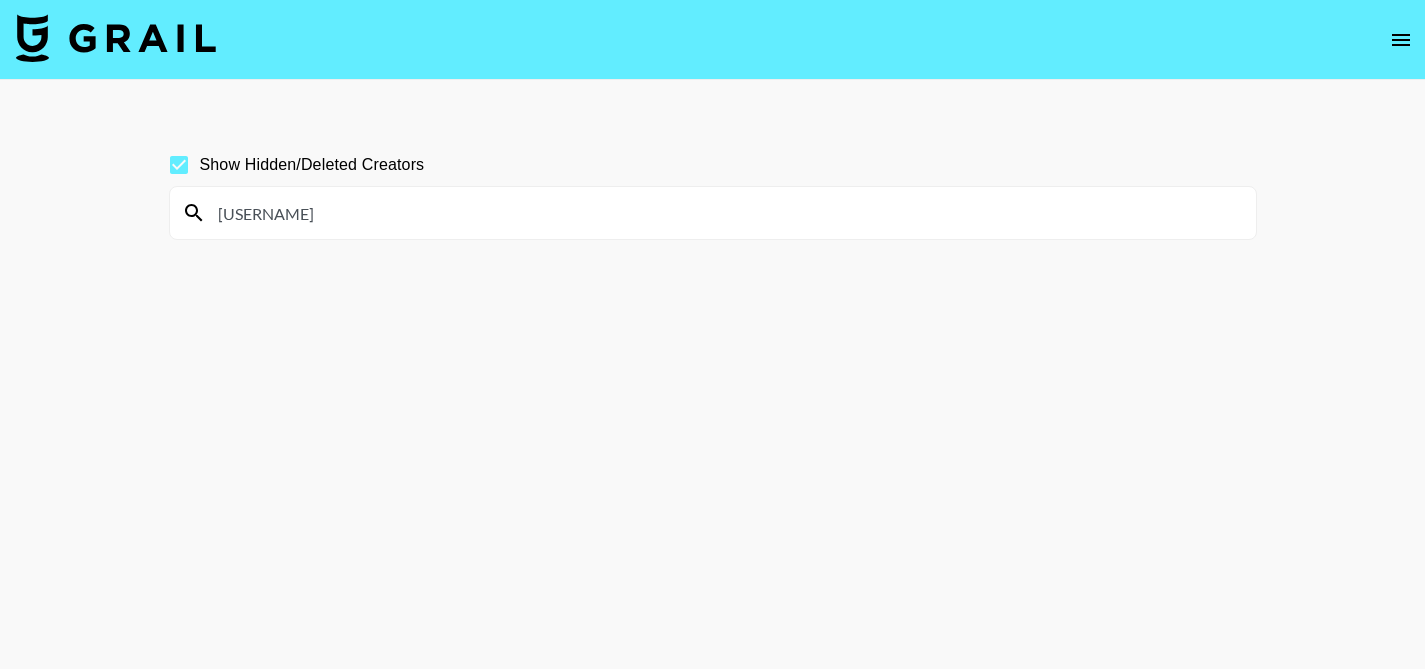click on "[USERNAME]" at bounding box center [725, 213] 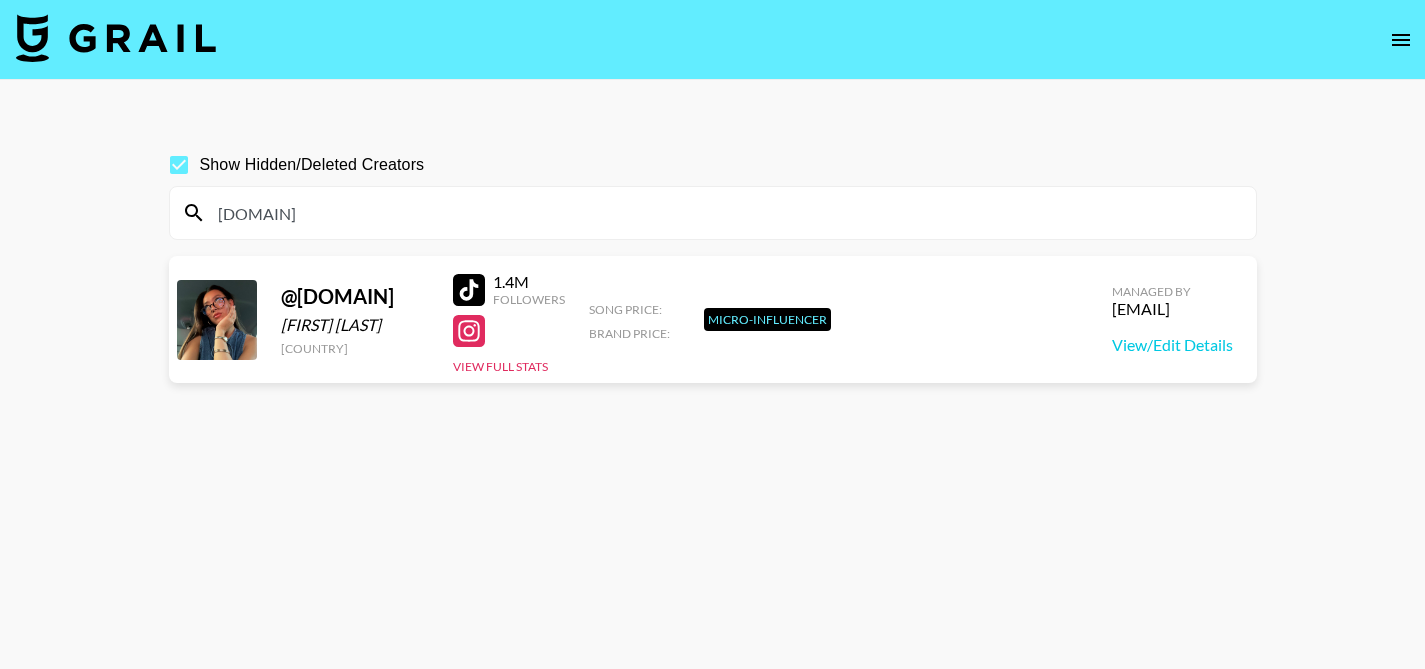 click on "[DOMAIN]" at bounding box center [713, 213] 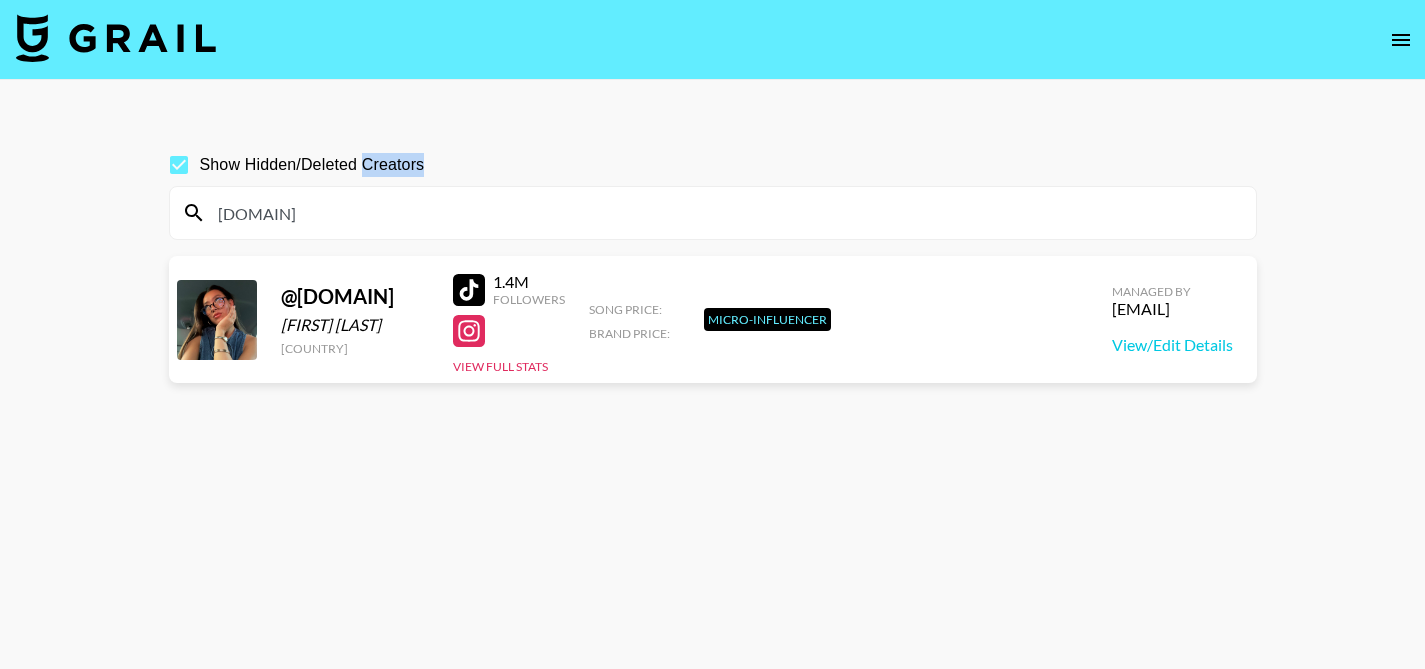 click on "[DOMAIN]" at bounding box center (713, 213) 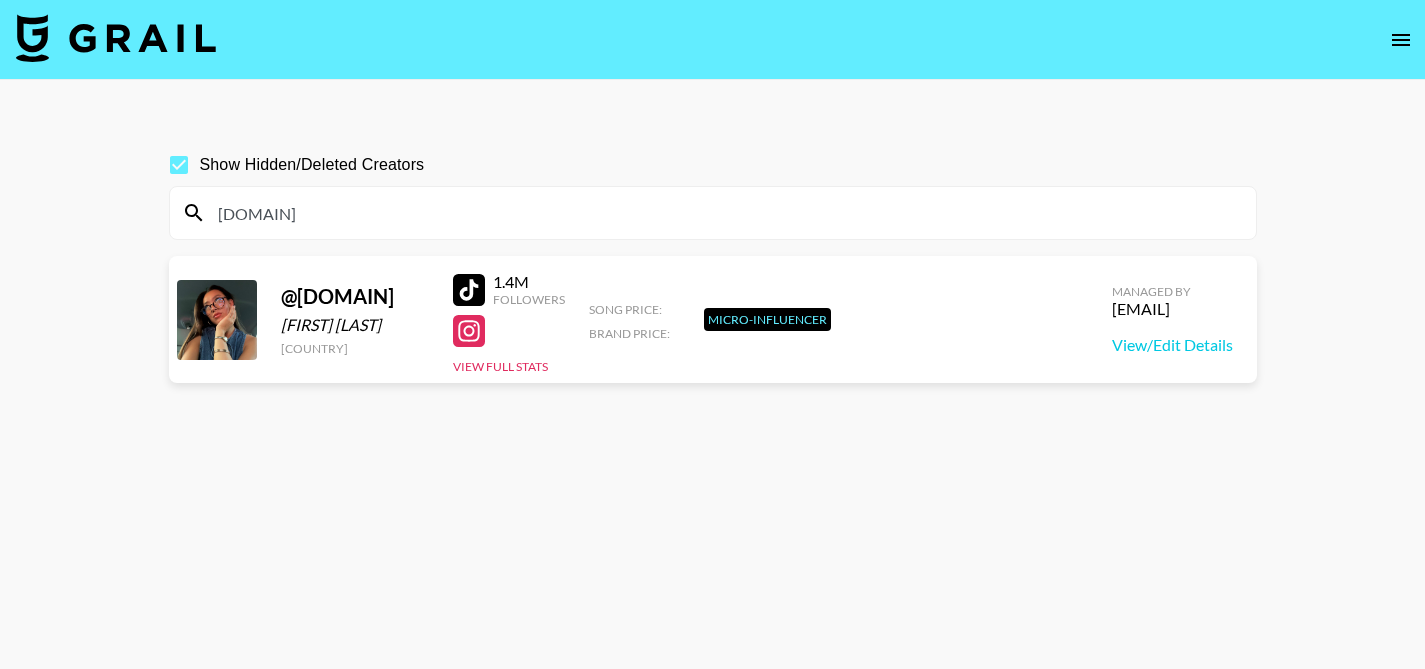 click on "[DOMAIN]" at bounding box center [725, 213] 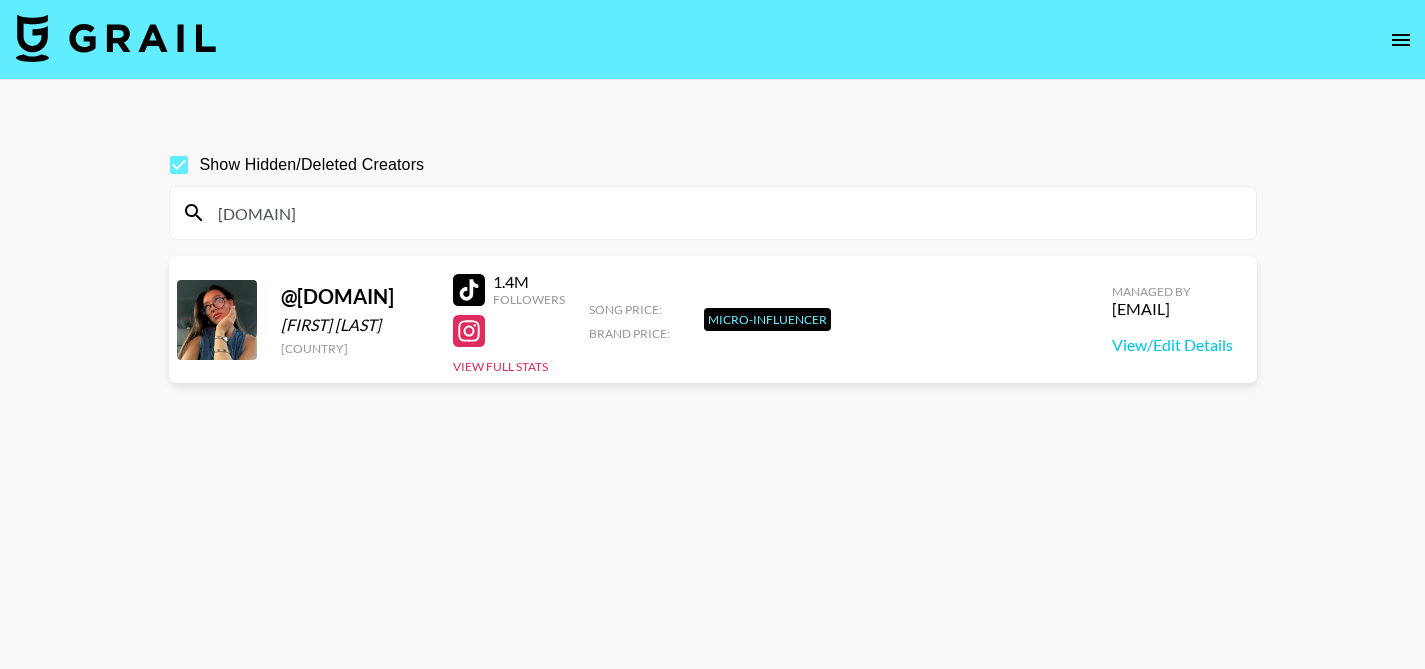 click on "[DOMAIN]" at bounding box center (725, 213) 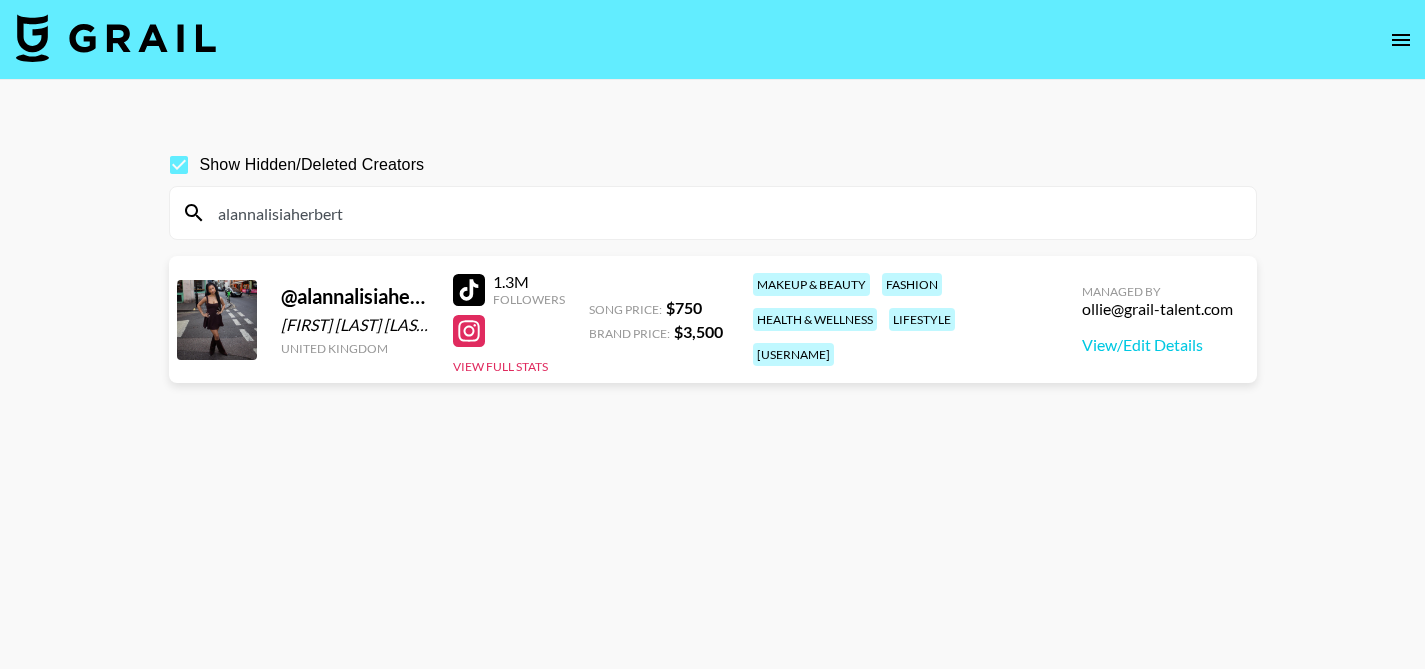 click on "alannalisiaherbert" at bounding box center (725, 213) 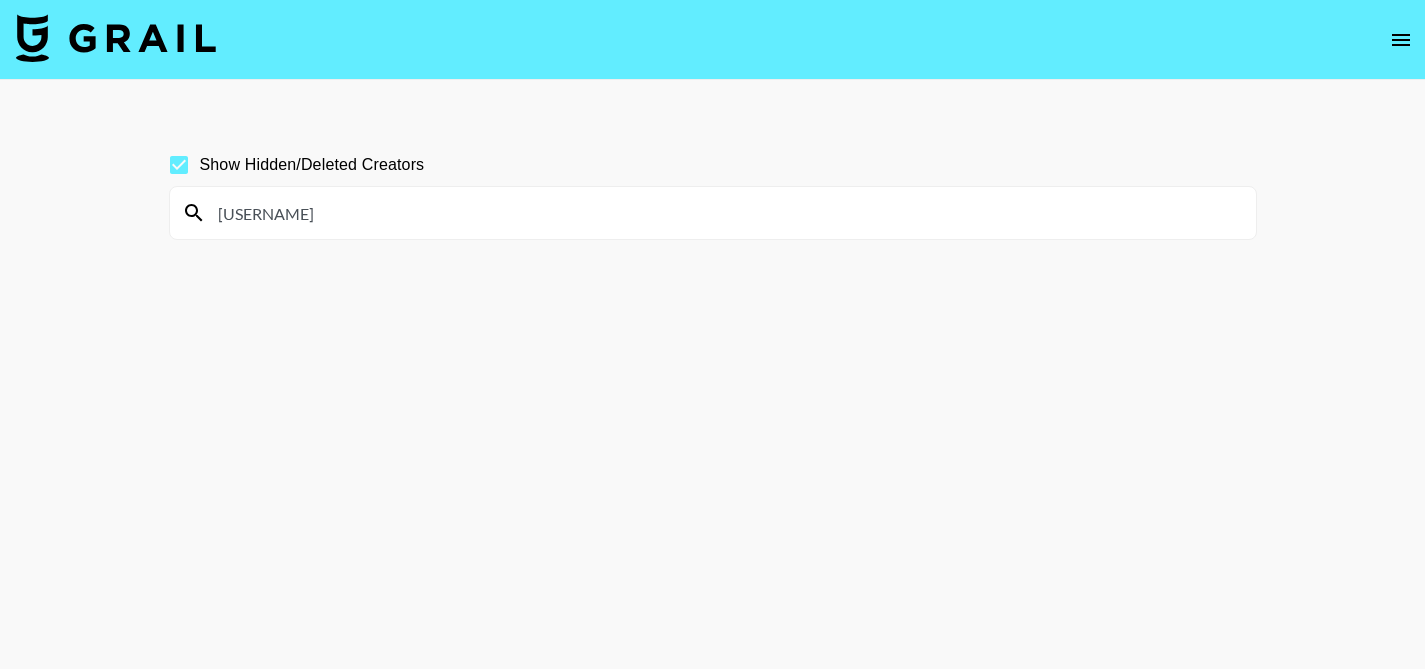 click on "[USERNAME]" at bounding box center (725, 213) 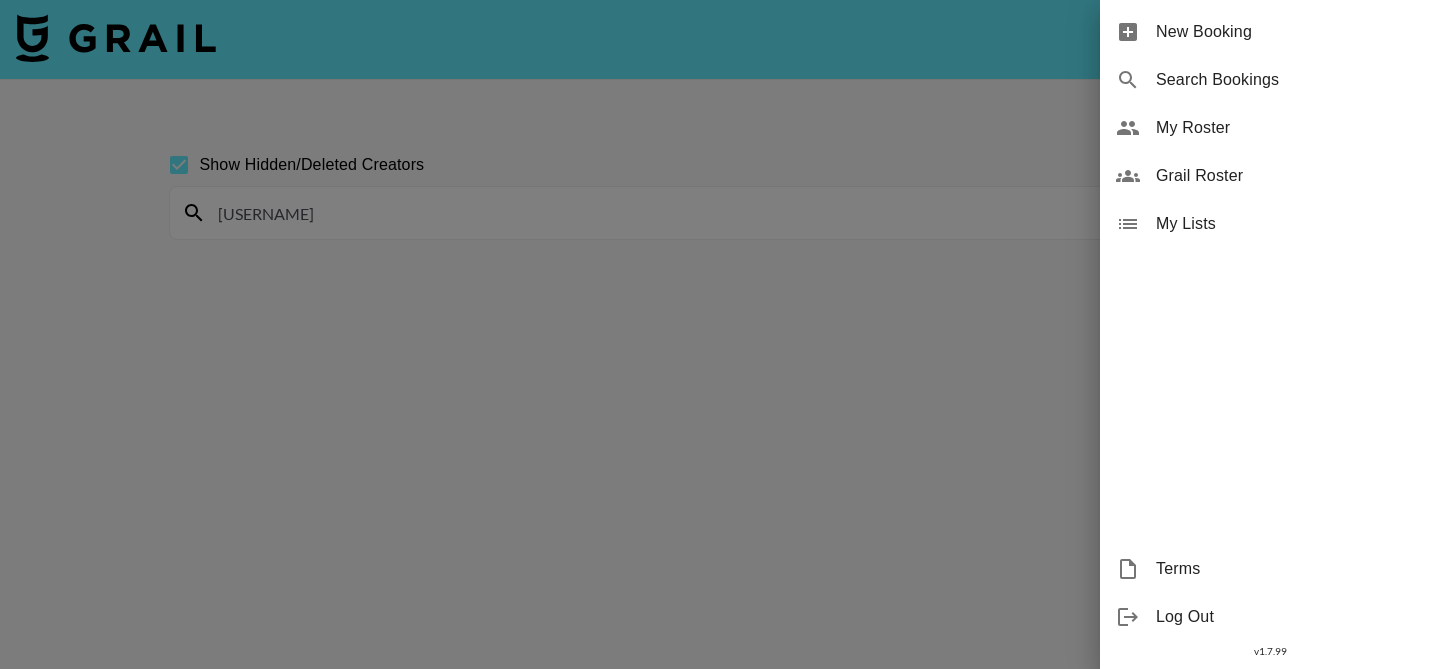 click on "New Booking" at bounding box center [1290, 32] 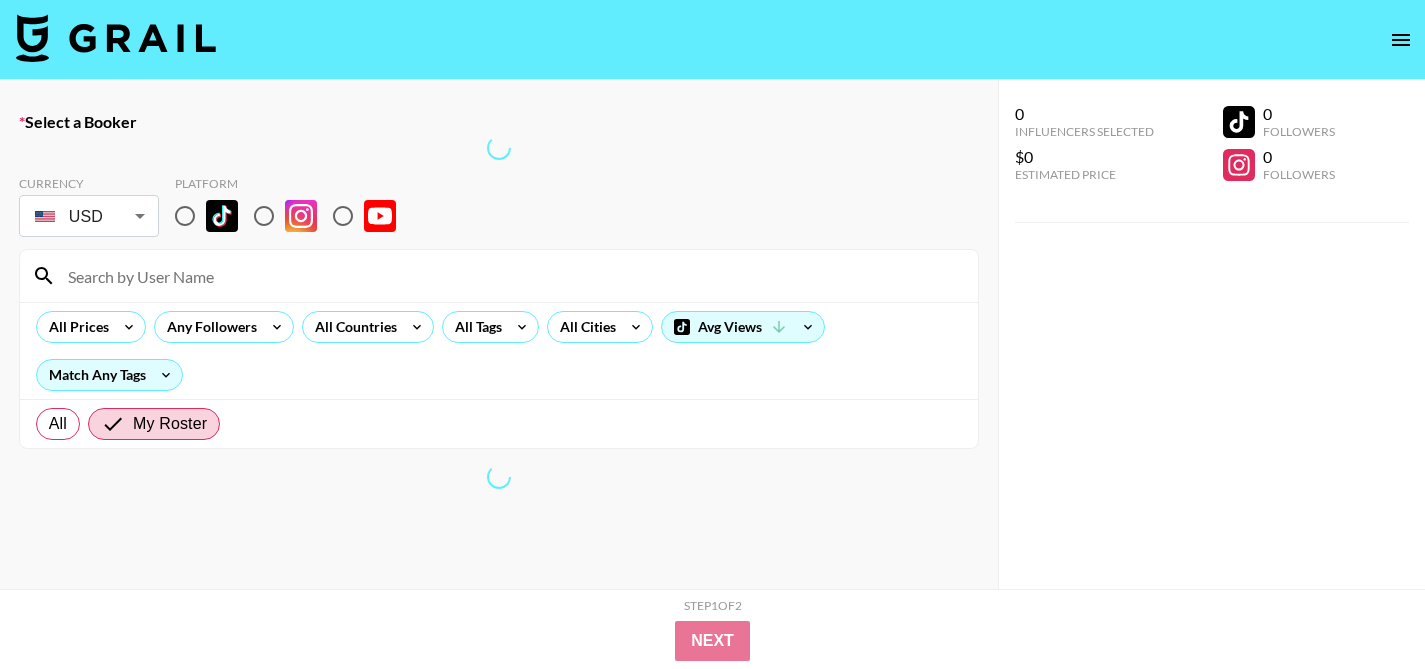 click at bounding box center [185, 216] 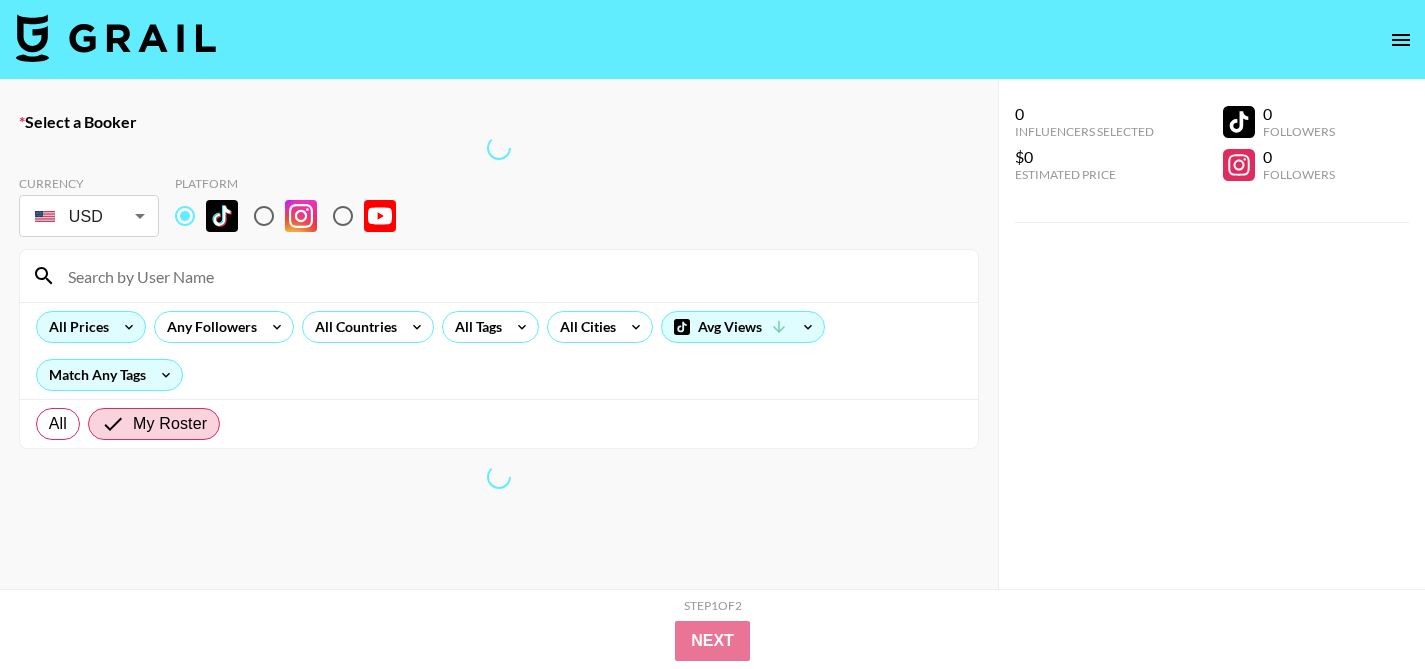 click 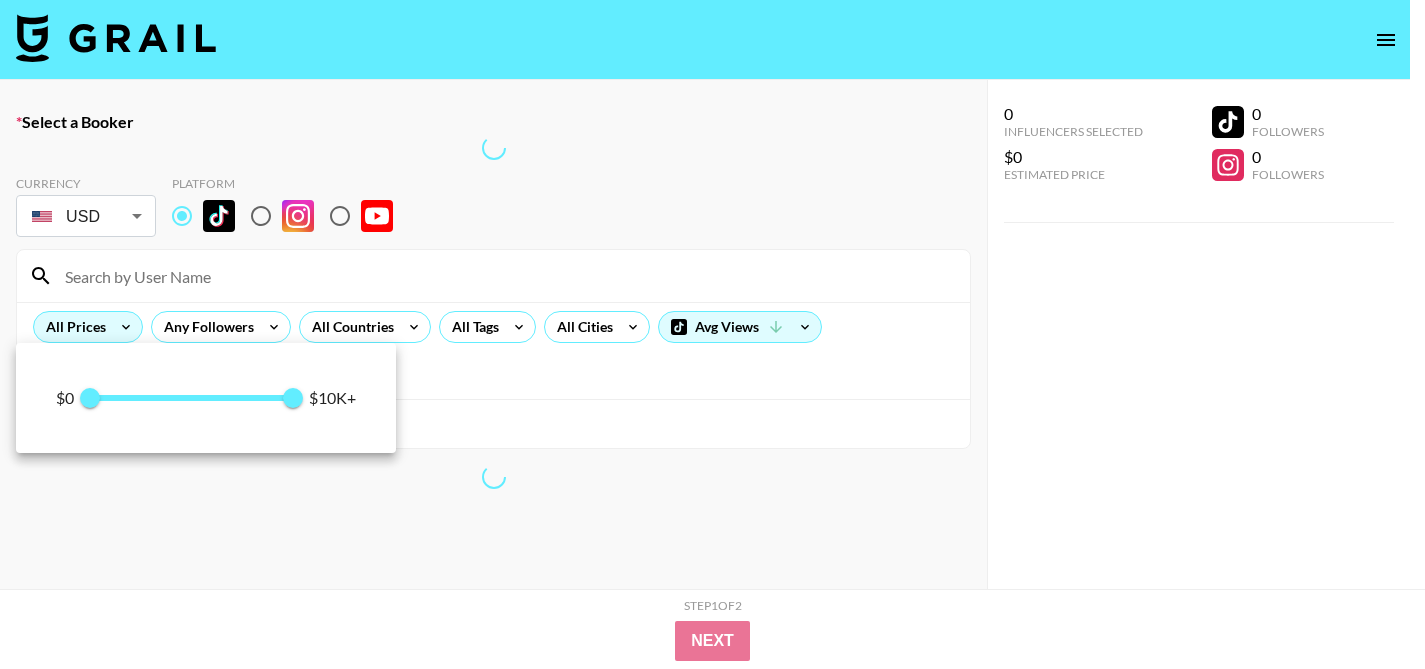 click at bounding box center (712, 334) 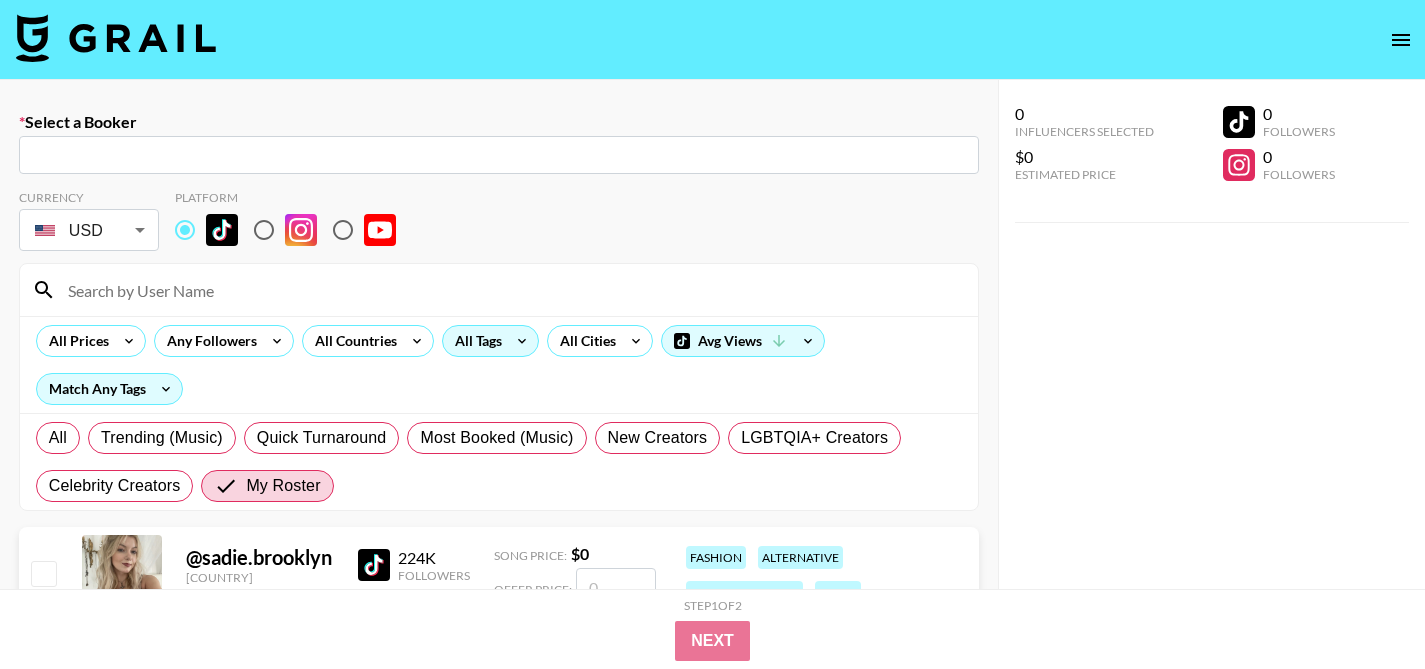click on "All Tags" at bounding box center (474, 341) 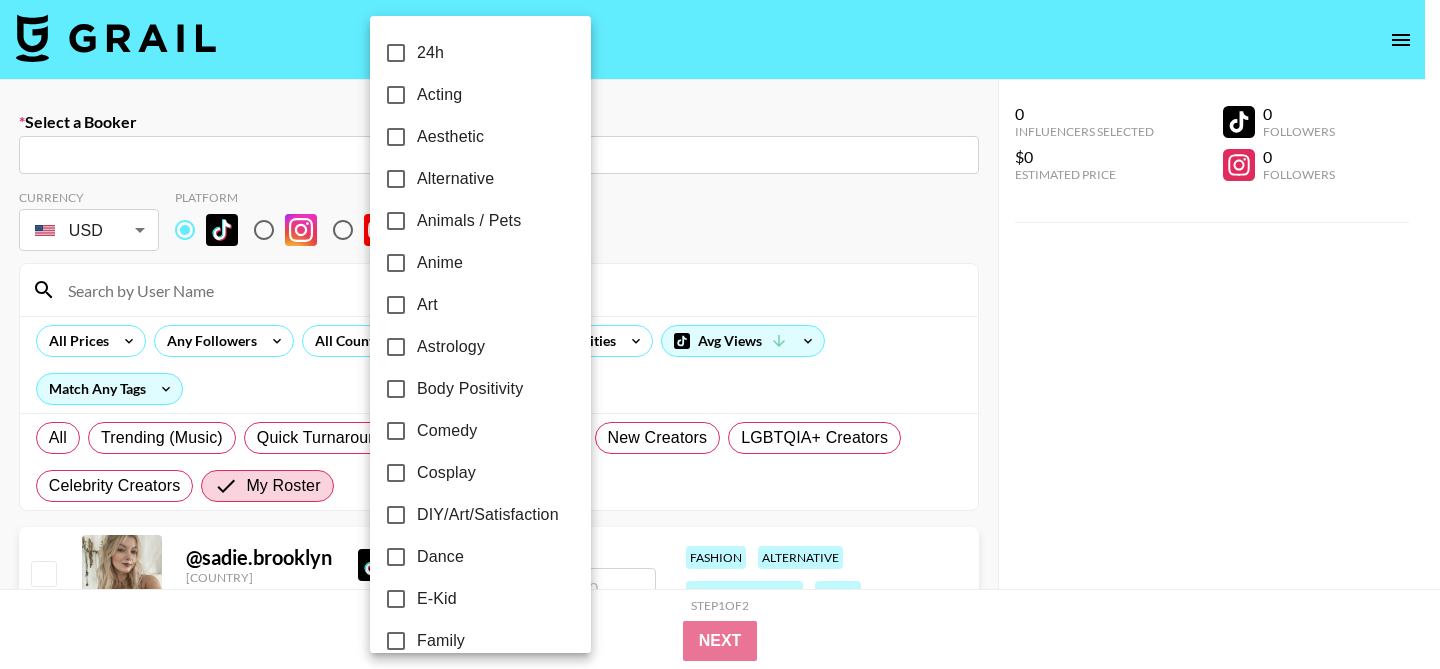 click on "Astrology" at bounding box center (467, 347) 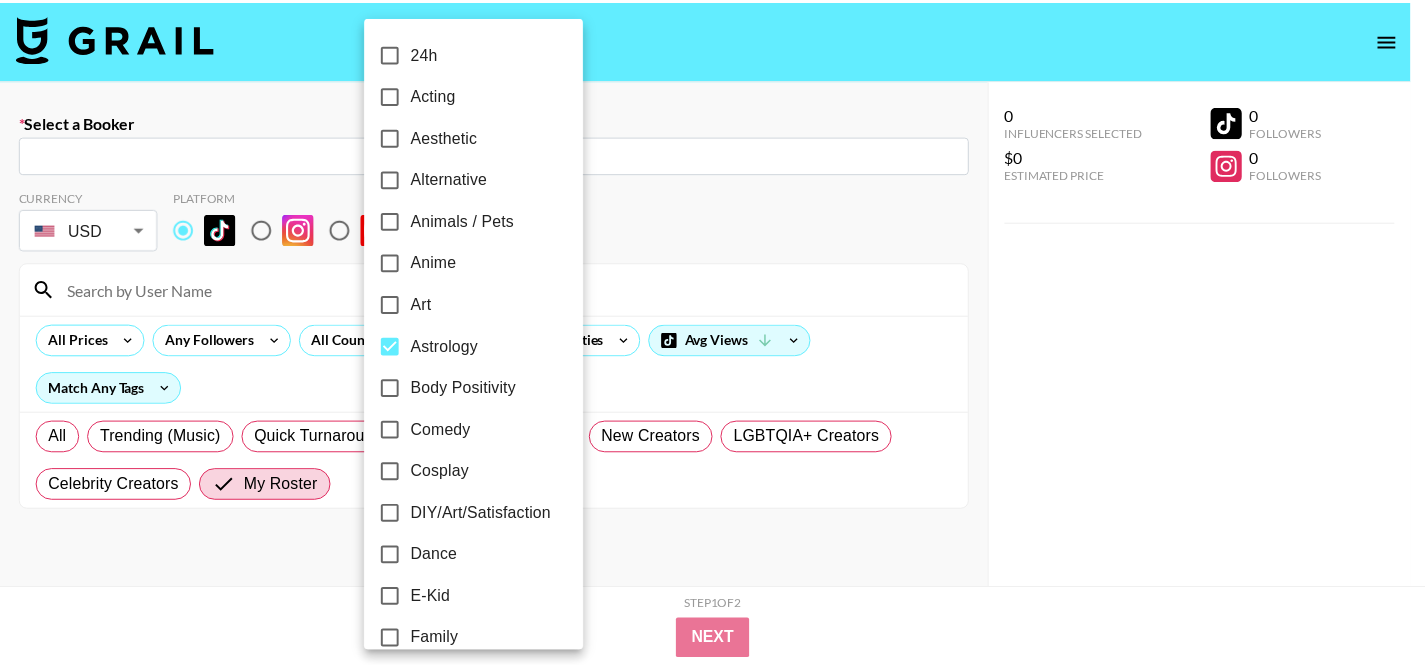 scroll, scrollTop: 201, scrollLeft: 0, axis: vertical 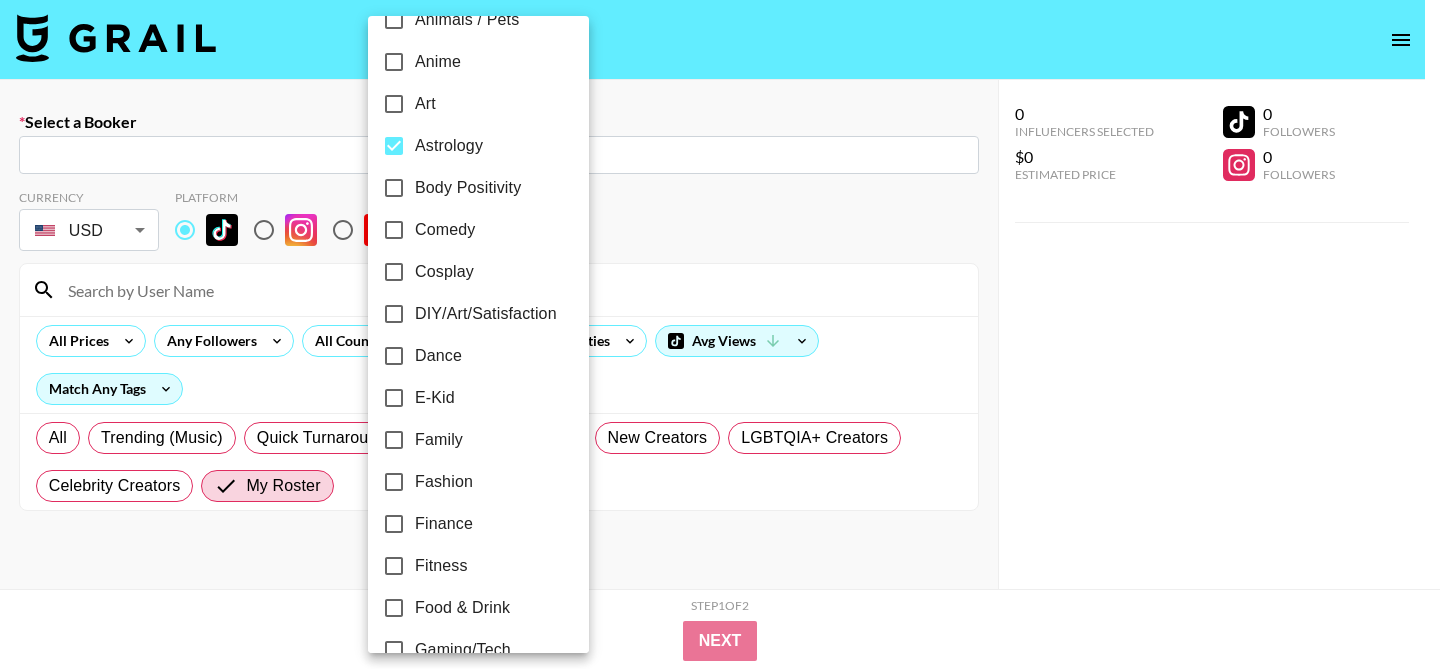 click on "Astrology" at bounding box center (394, 146) 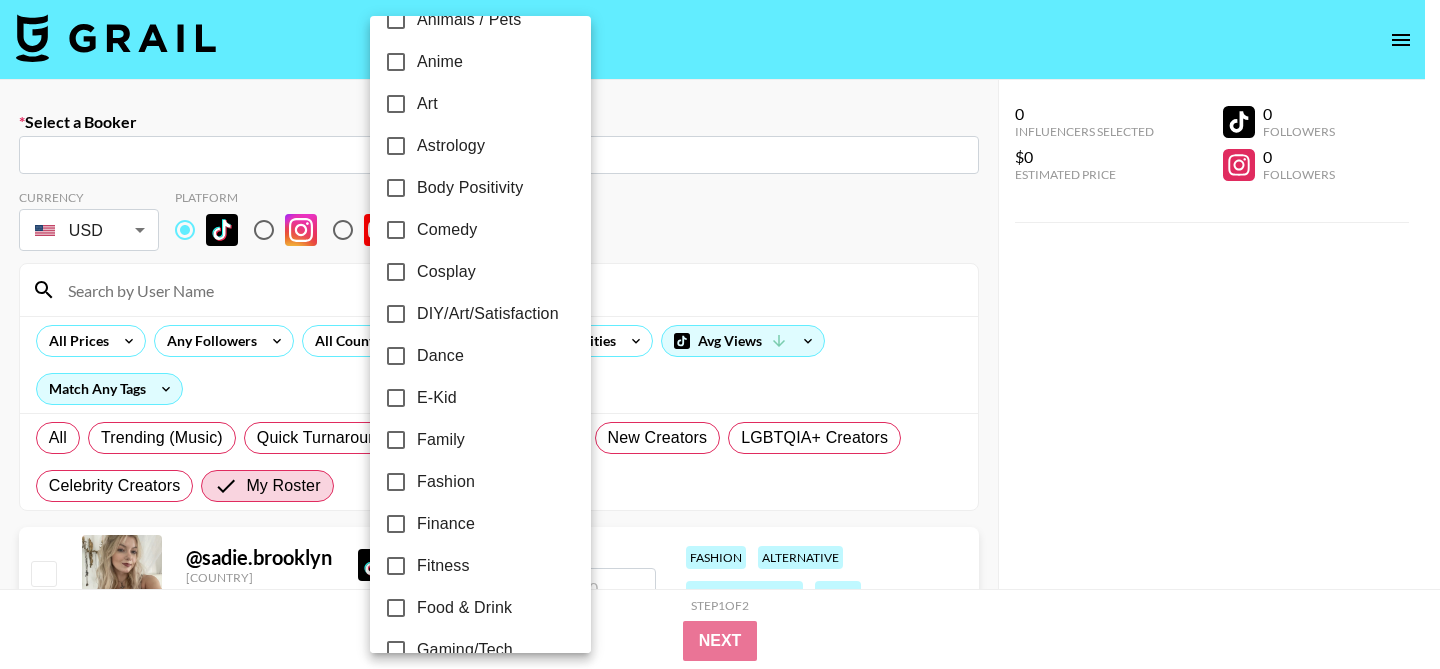 click on "Dance" at bounding box center (396, 356) 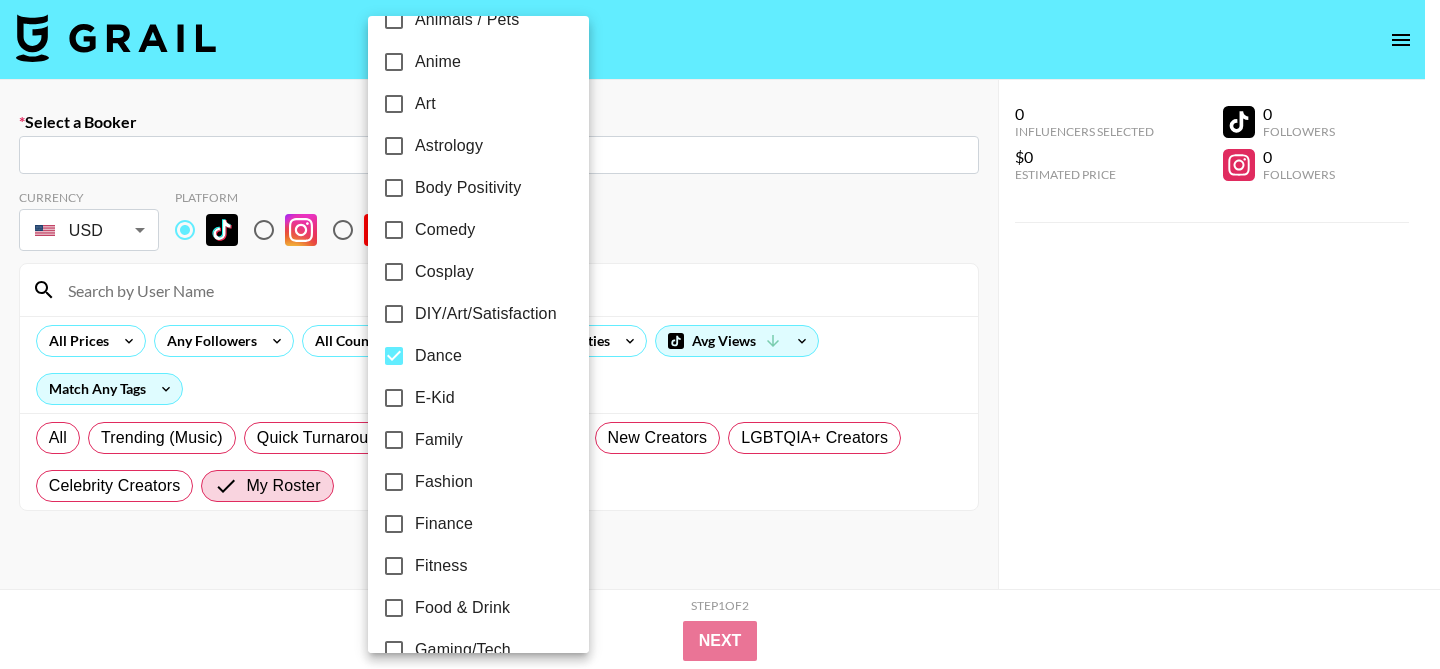 click at bounding box center [720, 334] 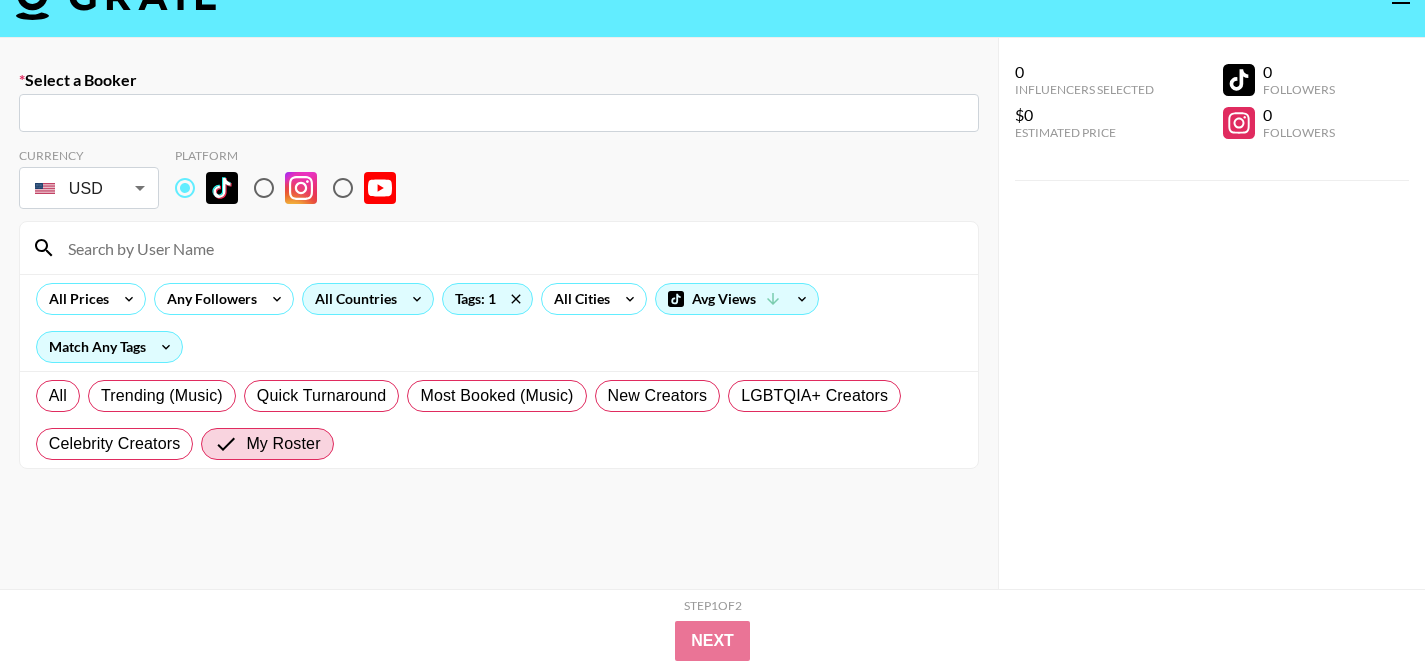 scroll, scrollTop: 0, scrollLeft: 0, axis: both 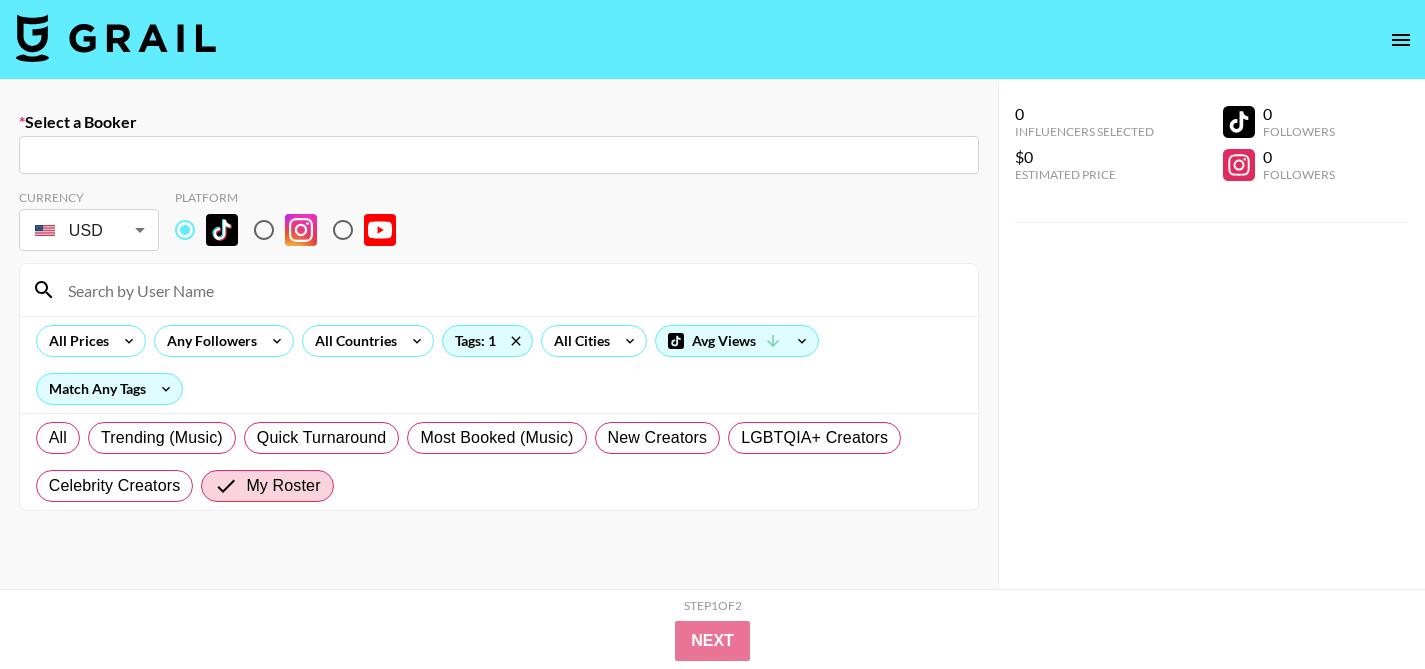 click at bounding box center (511, 290) 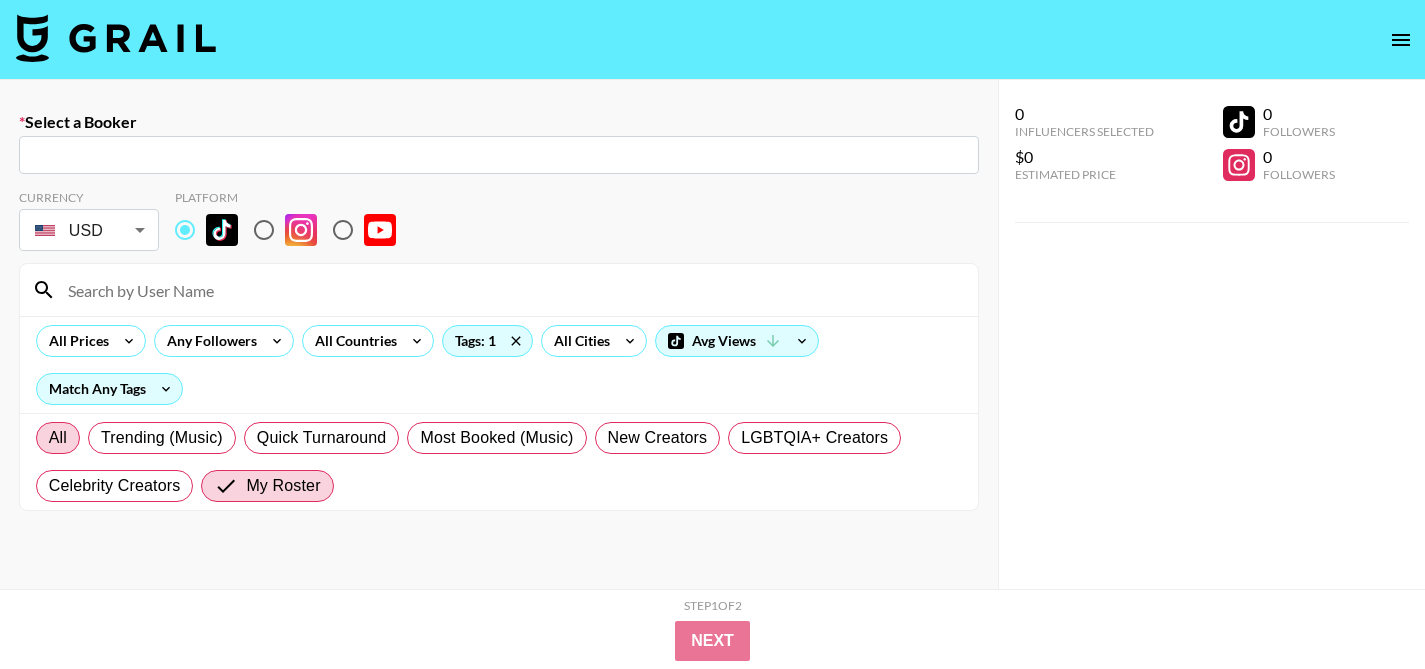 click on "All" at bounding box center (58, 438) 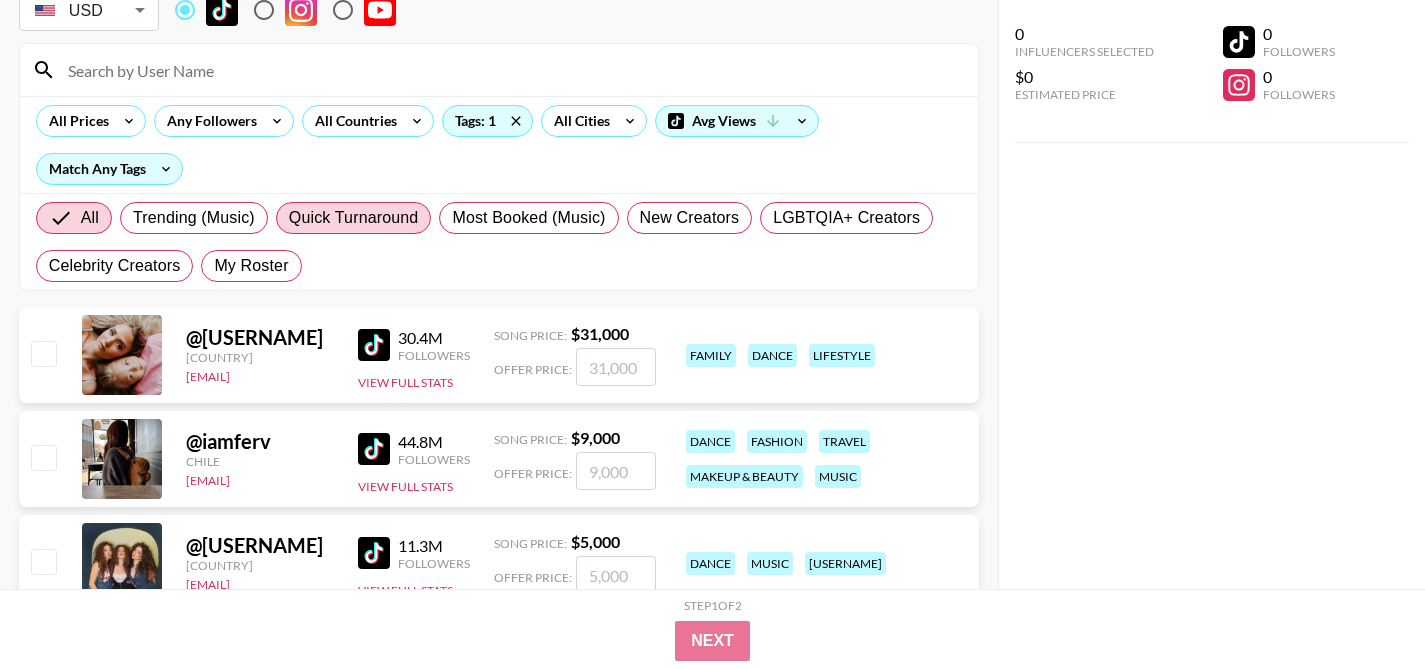 scroll, scrollTop: 307, scrollLeft: 0, axis: vertical 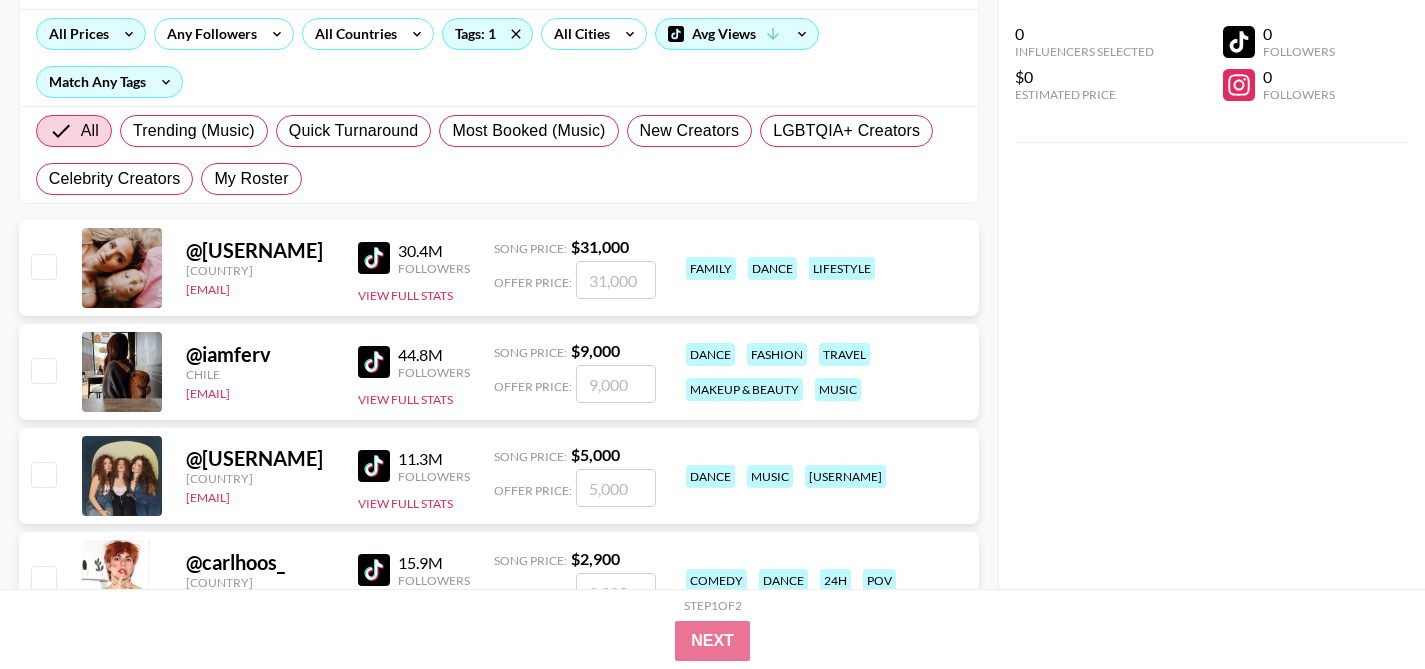 click 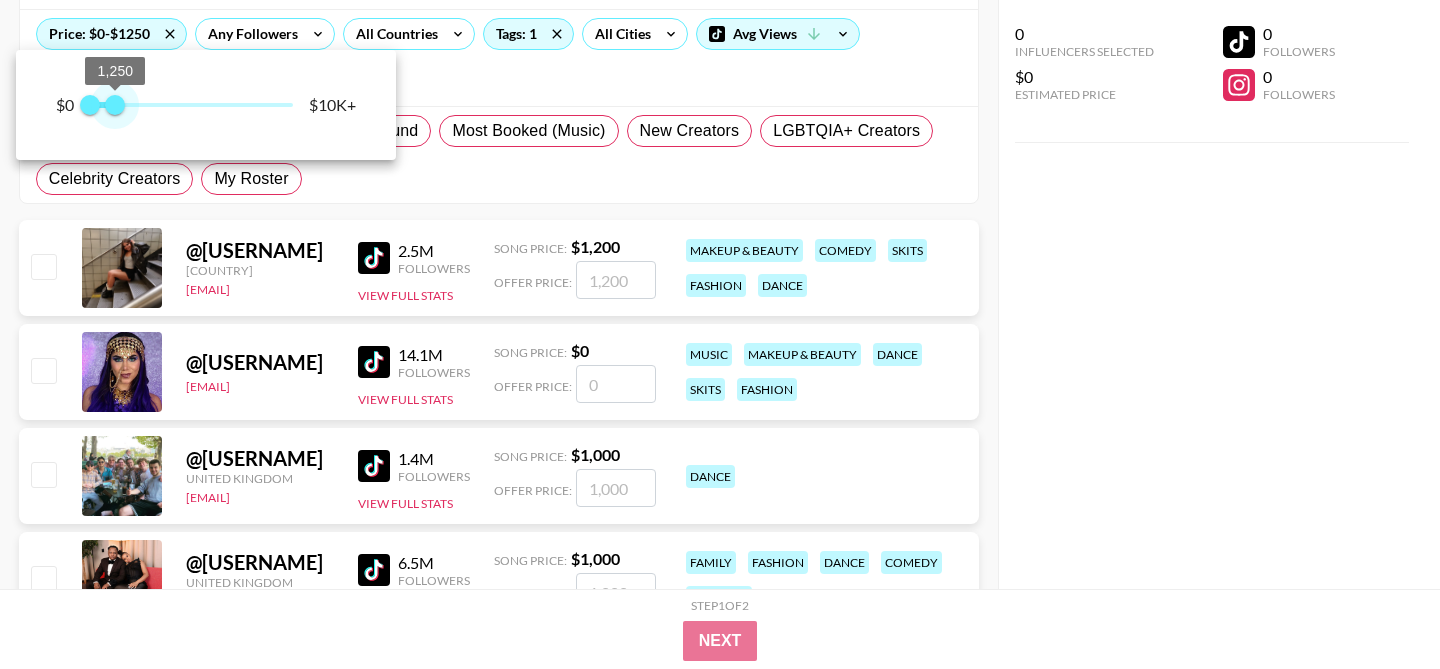 type on "1000" 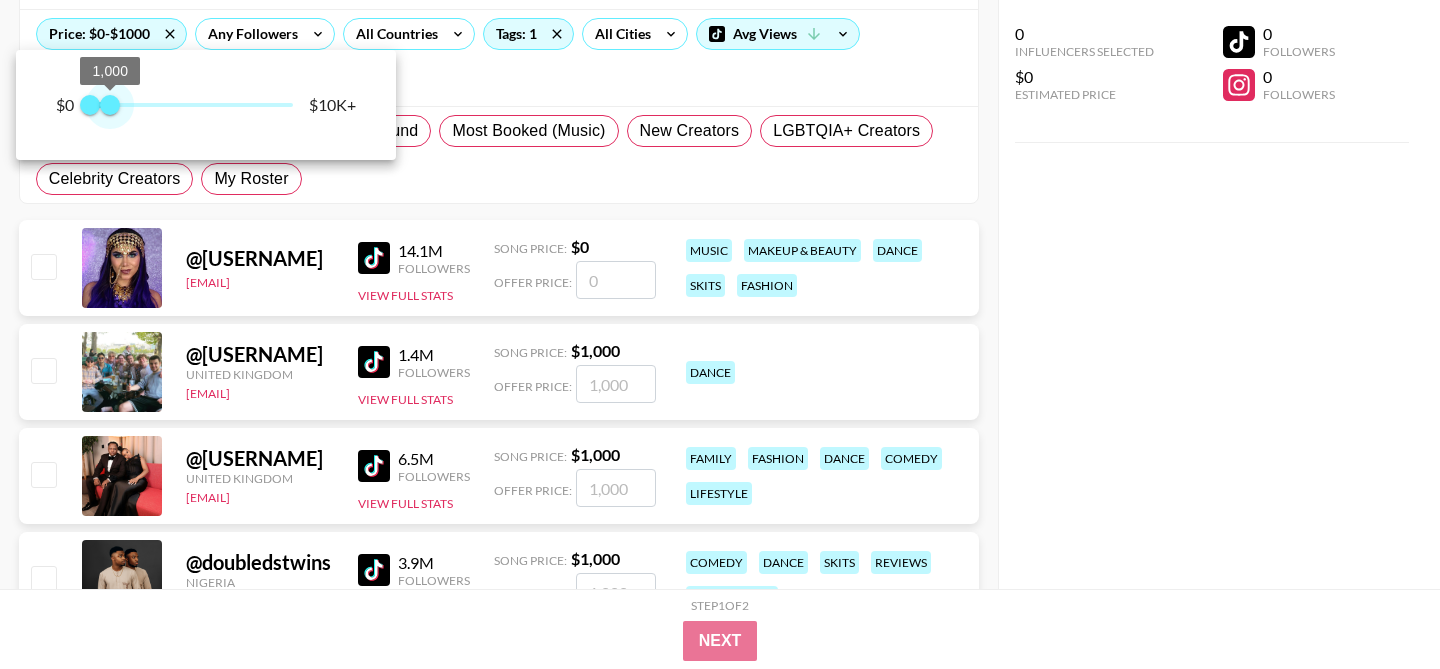 drag, startPoint x: 288, startPoint y: 105, endPoint x: 110, endPoint y: 106, distance: 178.0028 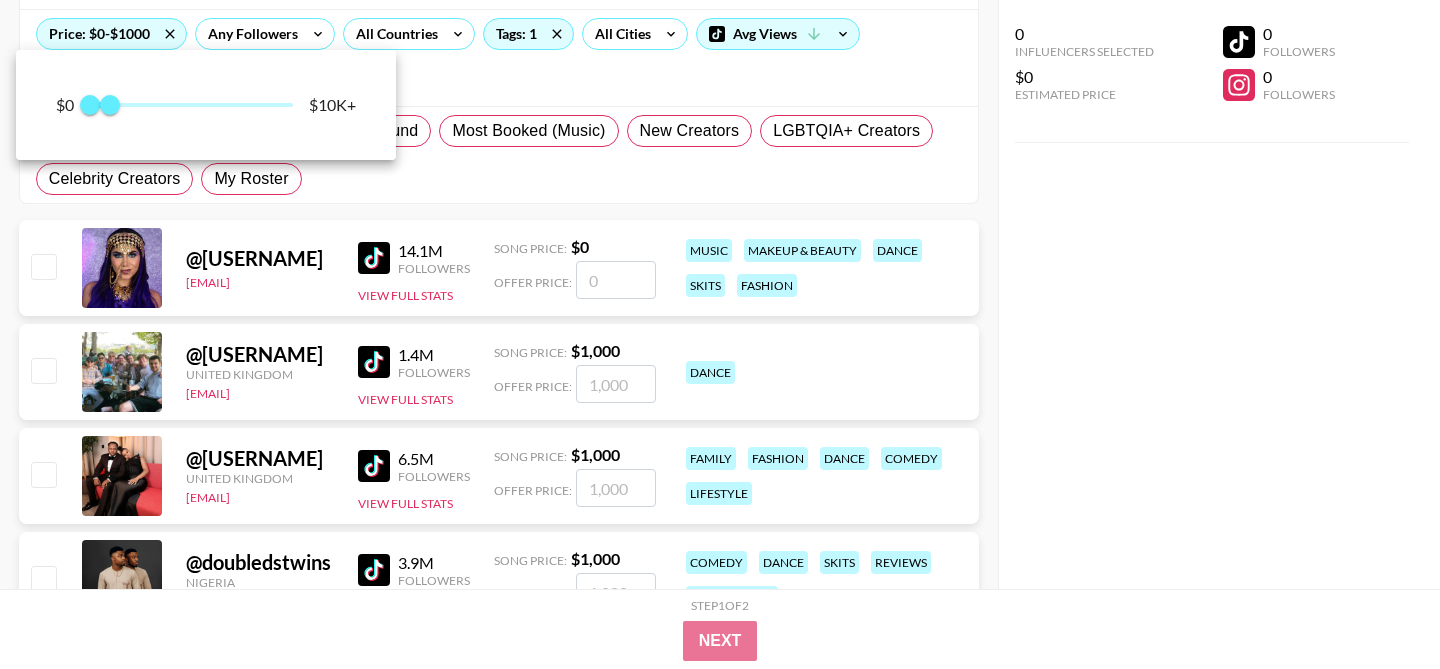 click at bounding box center (720, 334) 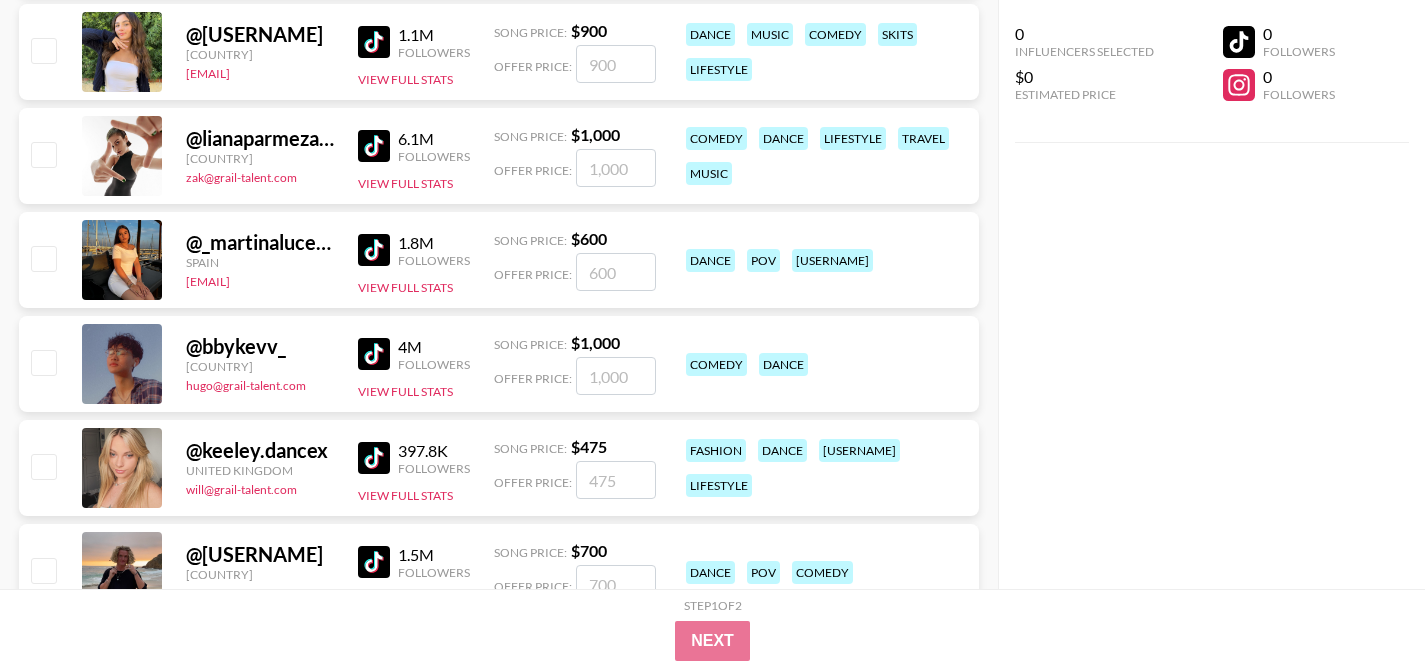 scroll, scrollTop: 3648, scrollLeft: 0, axis: vertical 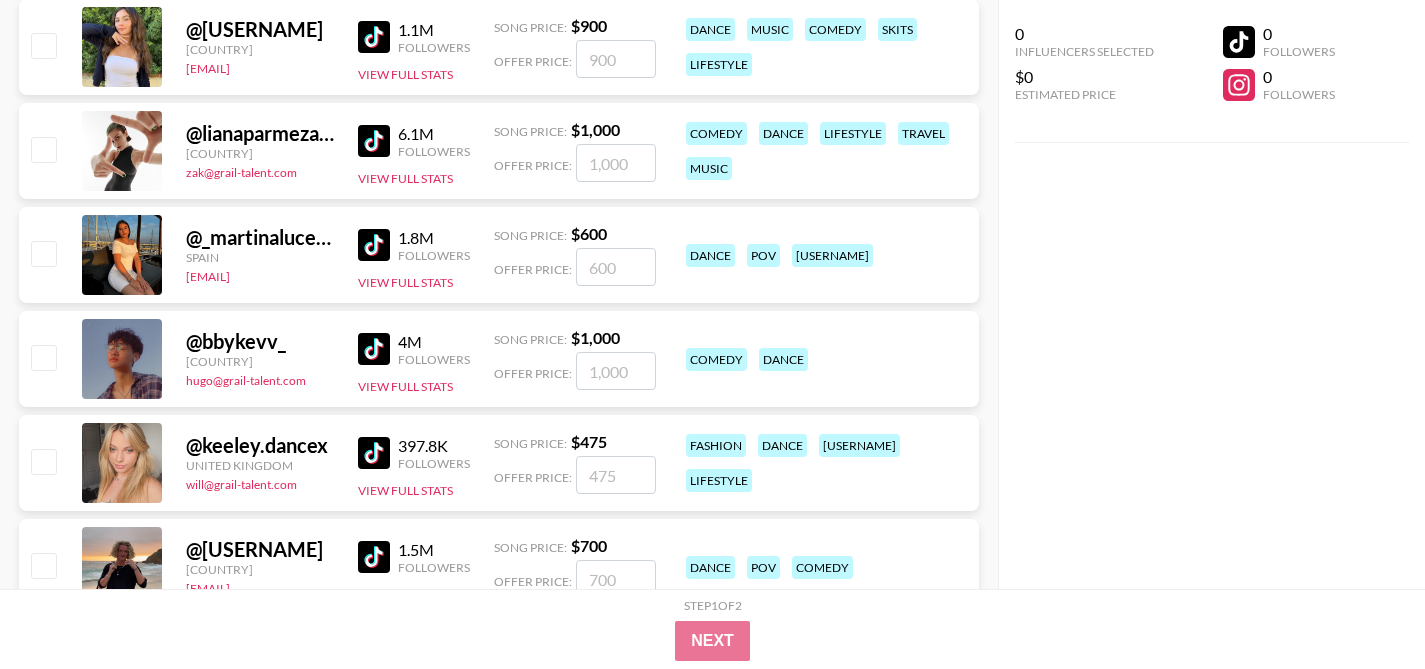 click at bounding box center [374, 349] 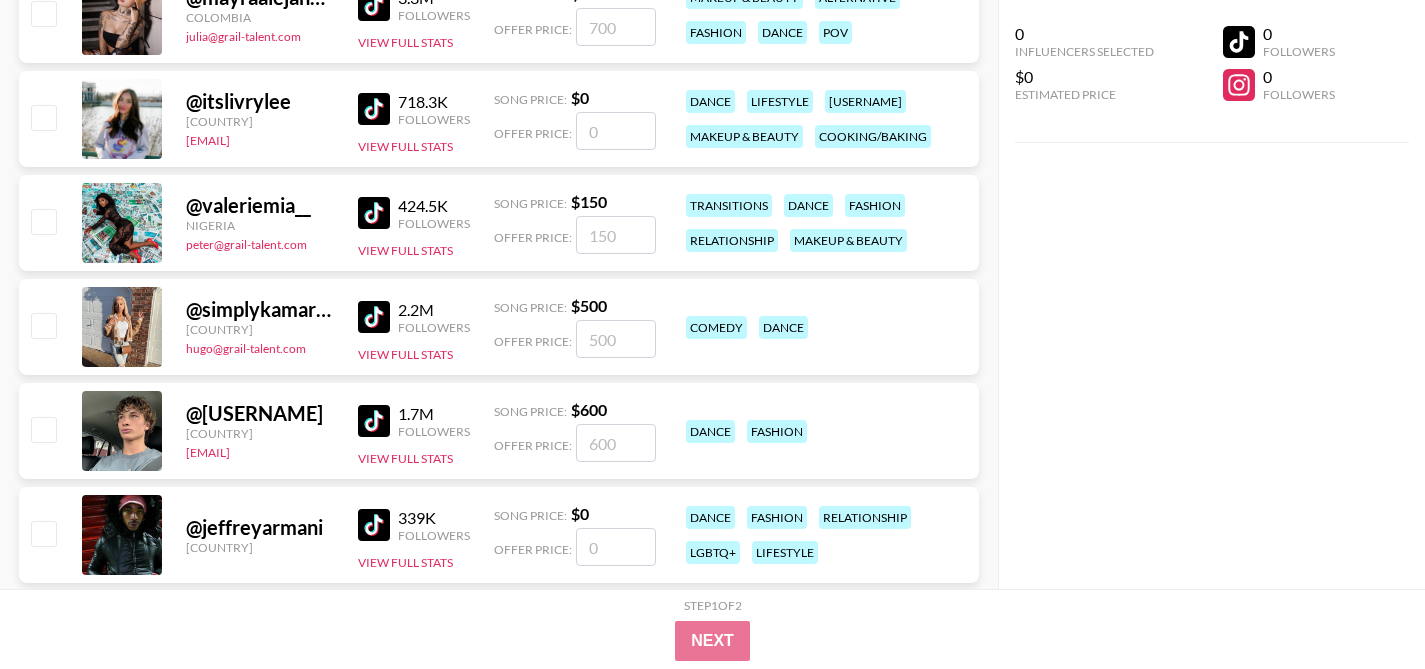 scroll, scrollTop: 19120, scrollLeft: 0, axis: vertical 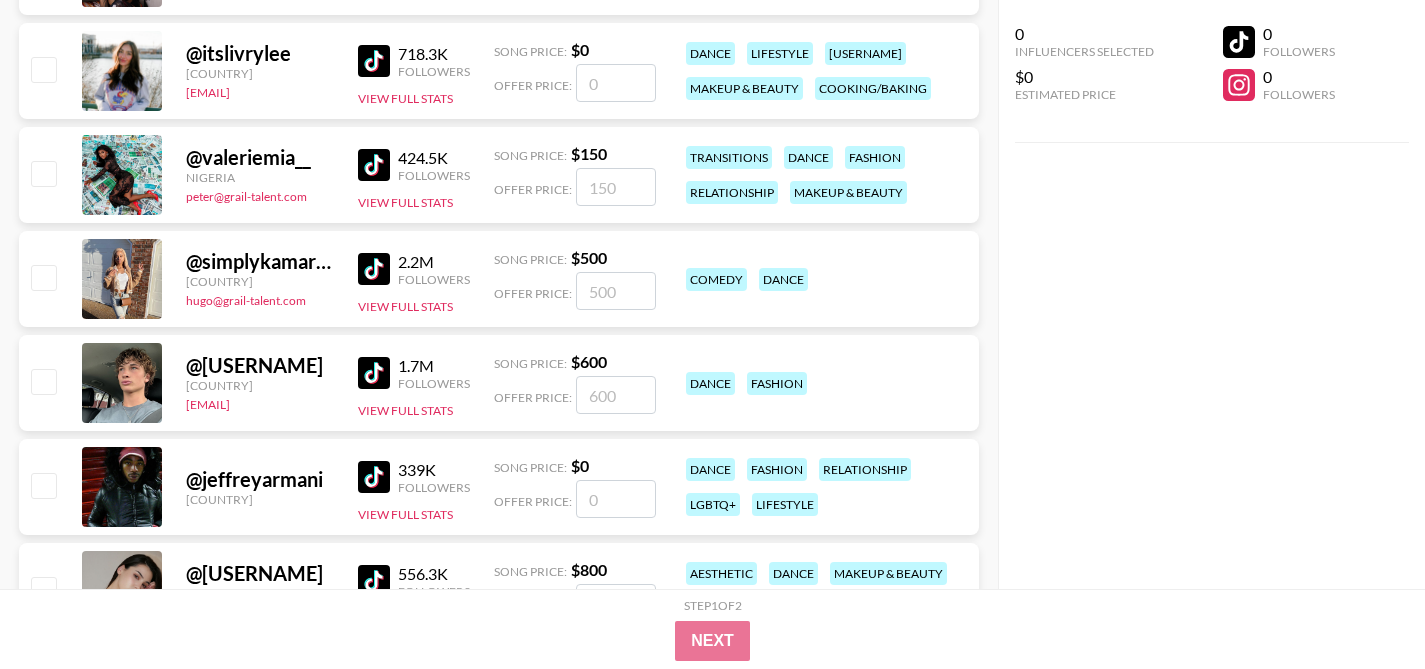 click at bounding box center [374, 373] 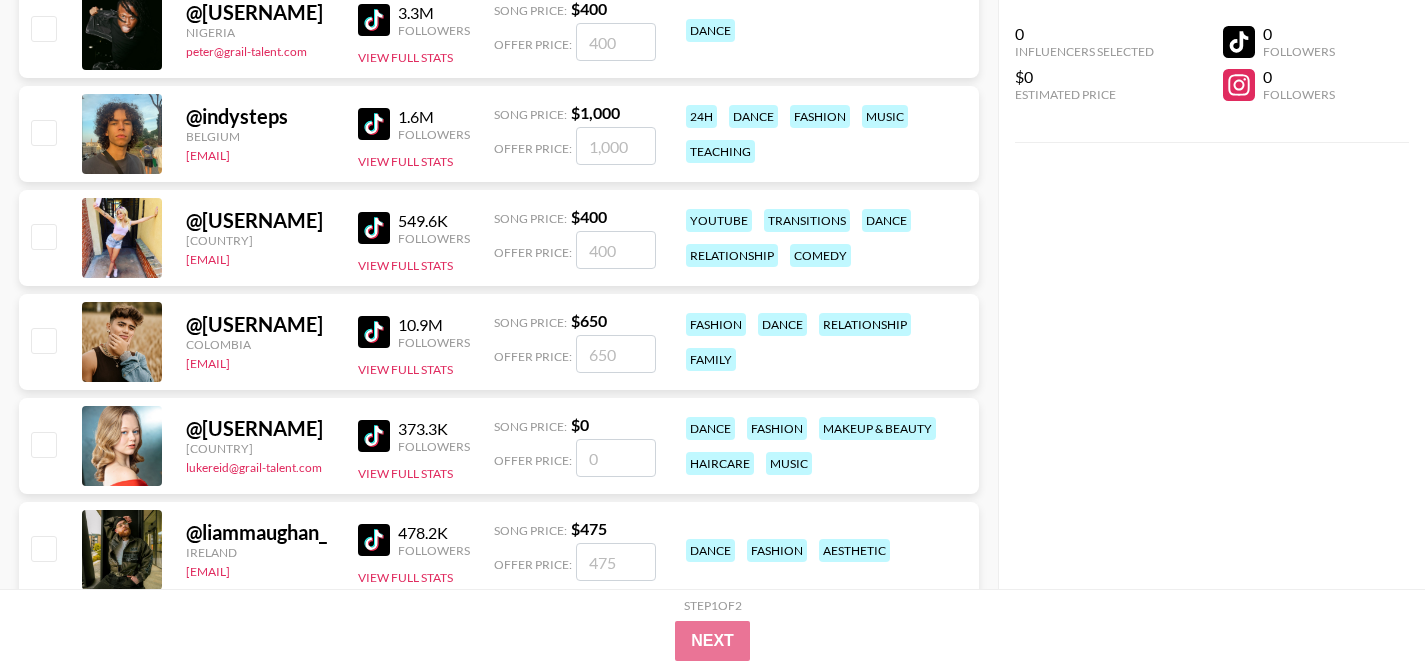 scroll, scrollTop: 20442, scrollLeft: 0, axis: vertical 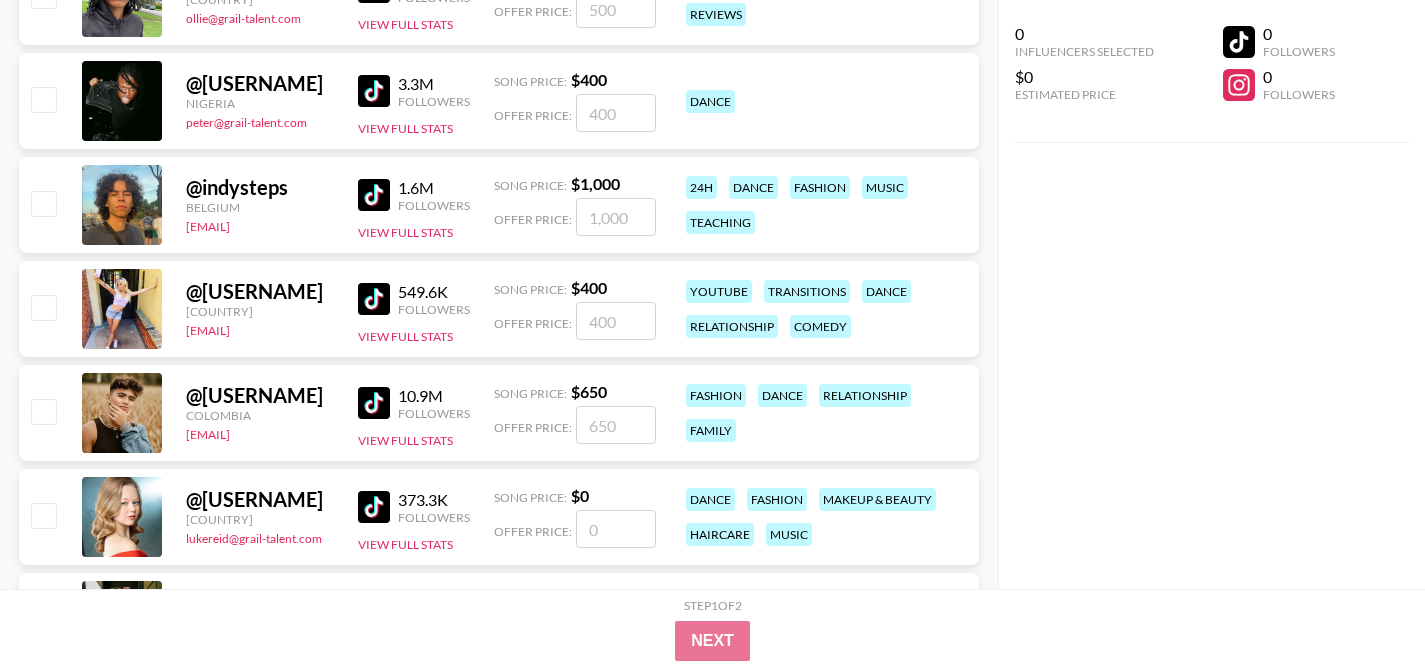 click at bounding box center (374, 195) 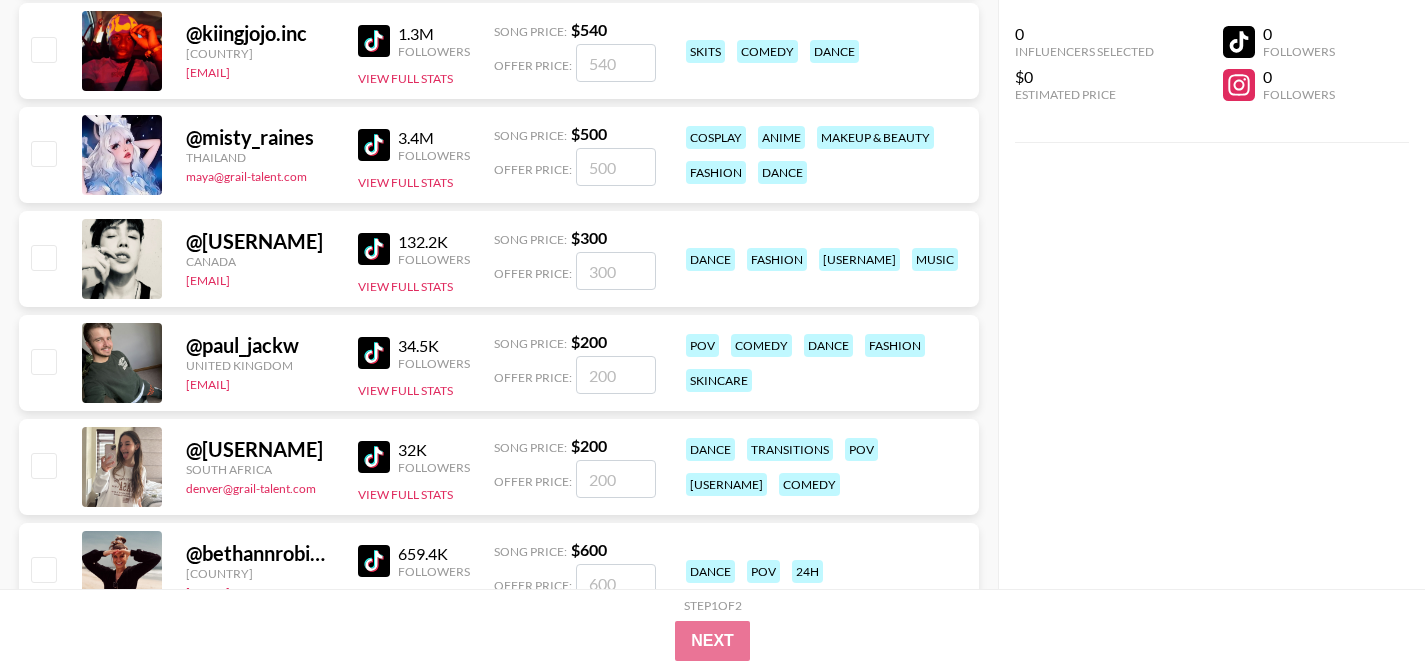 scroll, scrollTop: 24656, scrollLeft: 0, axis: vertical 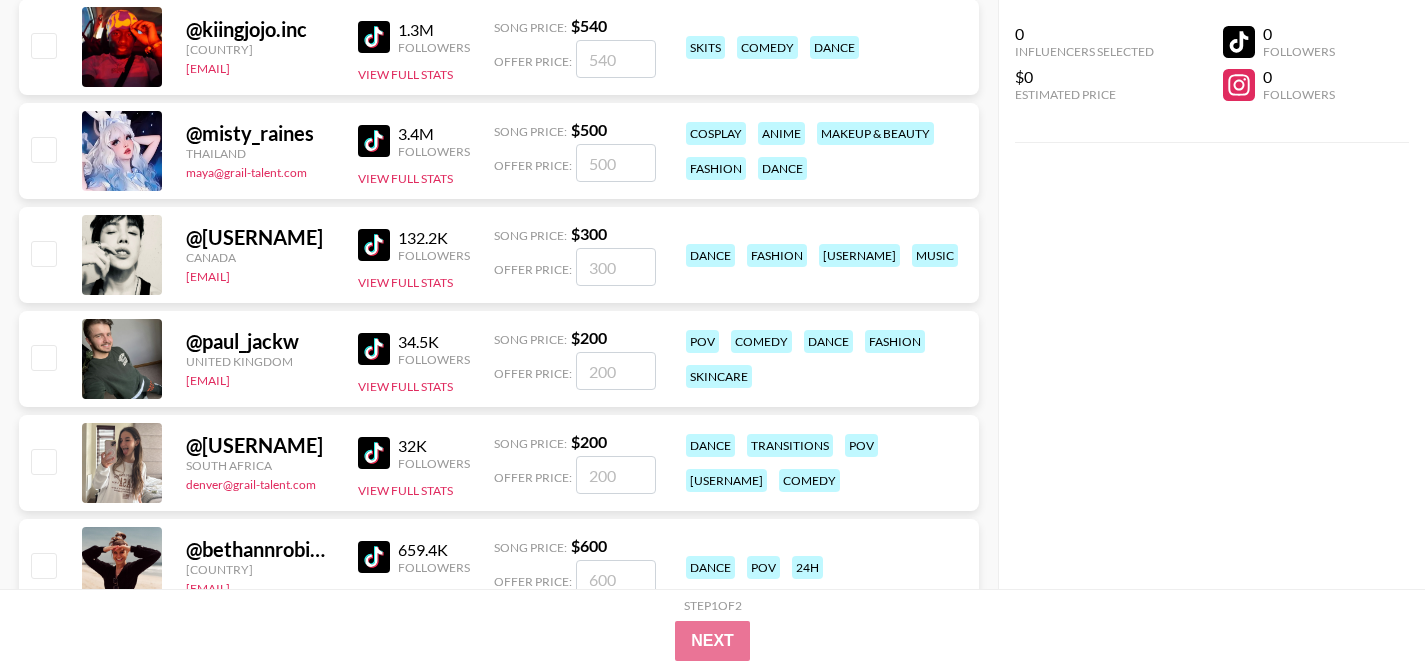 click at bounding box center [374, 245] 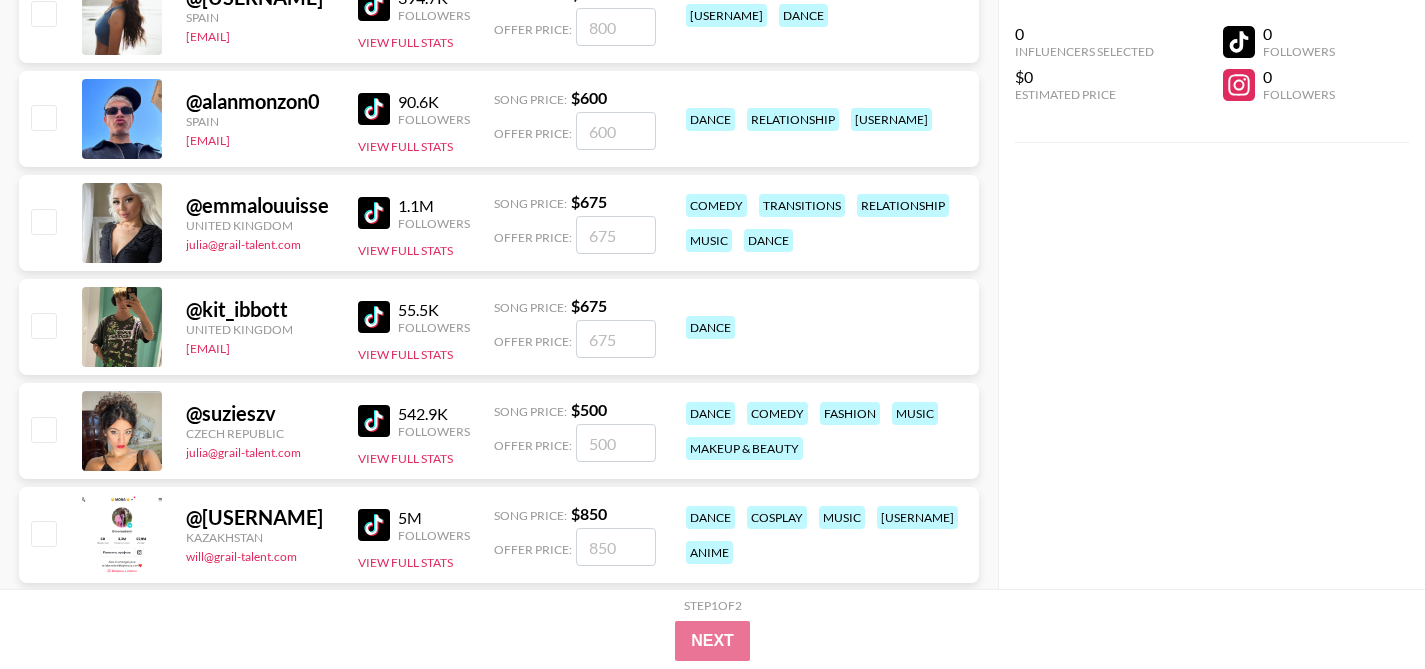 scroll, scrollTop: 25808, scrollLeft: 0, axis: vertical 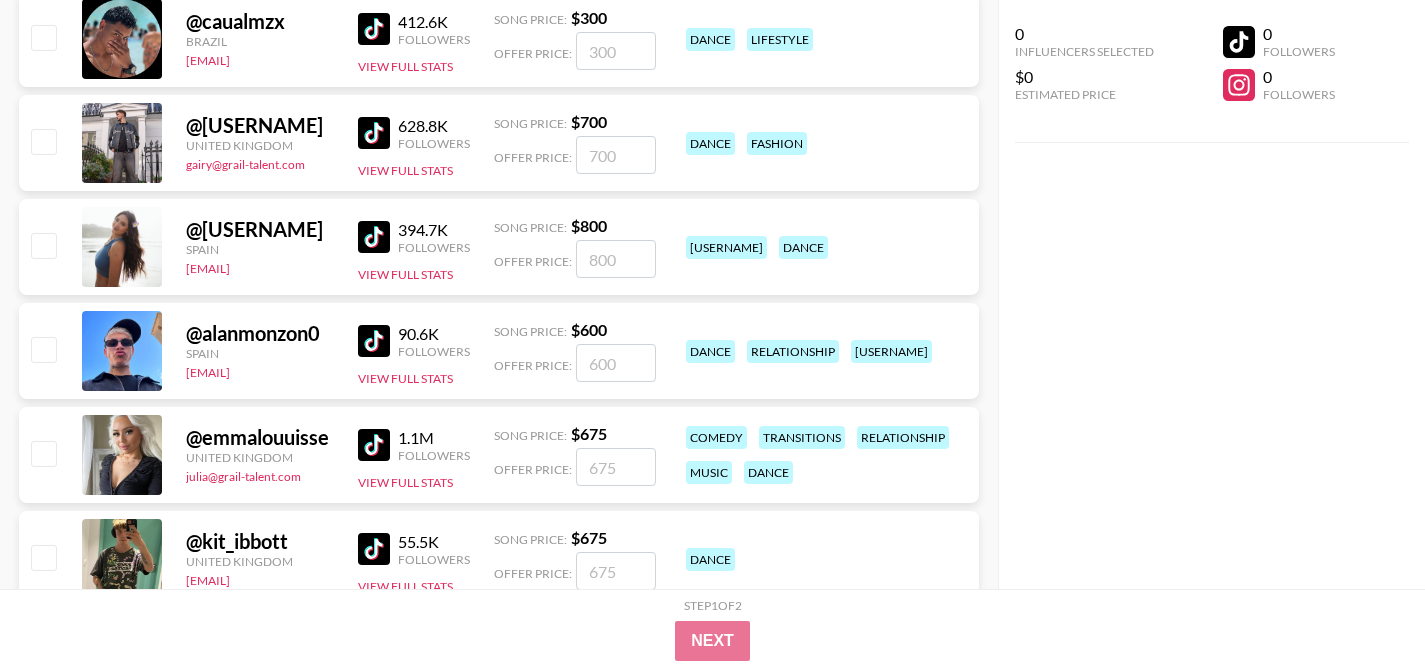 click at bounding box center [374, 133] 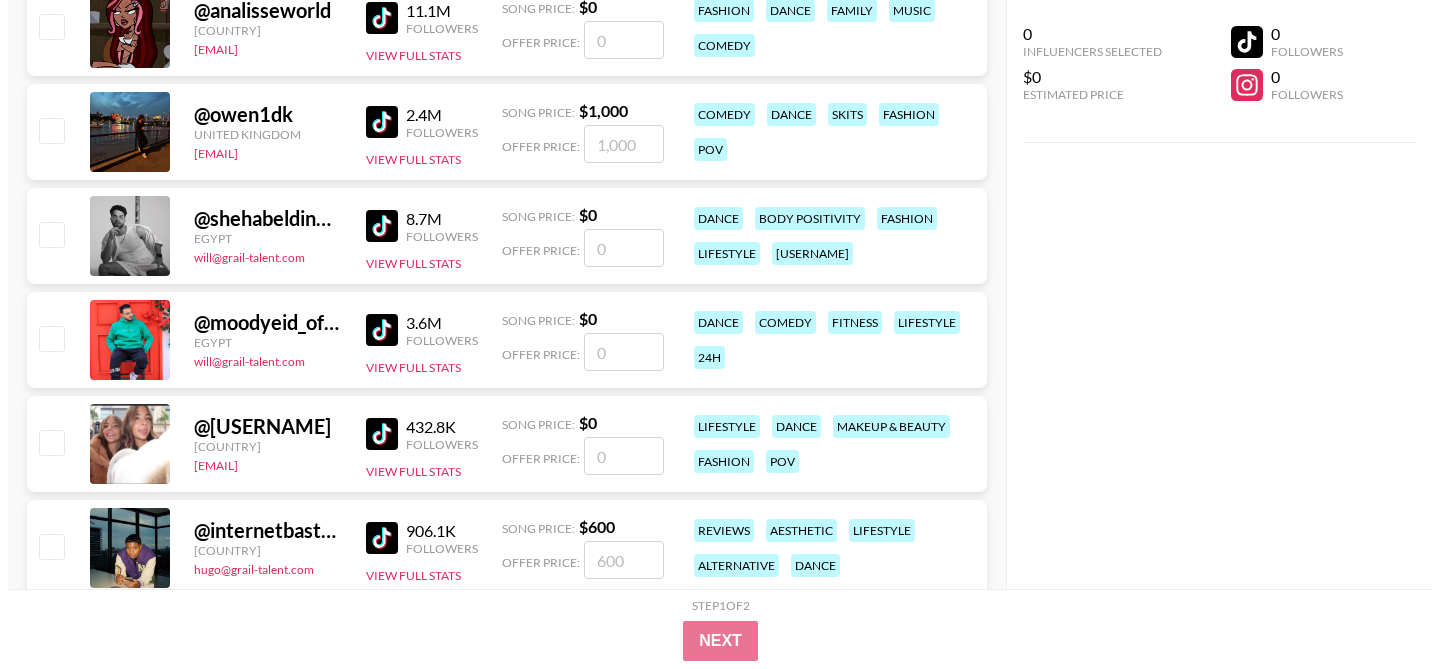 scroll, scrollTop: 0, scrollLeft: 0, axis: both 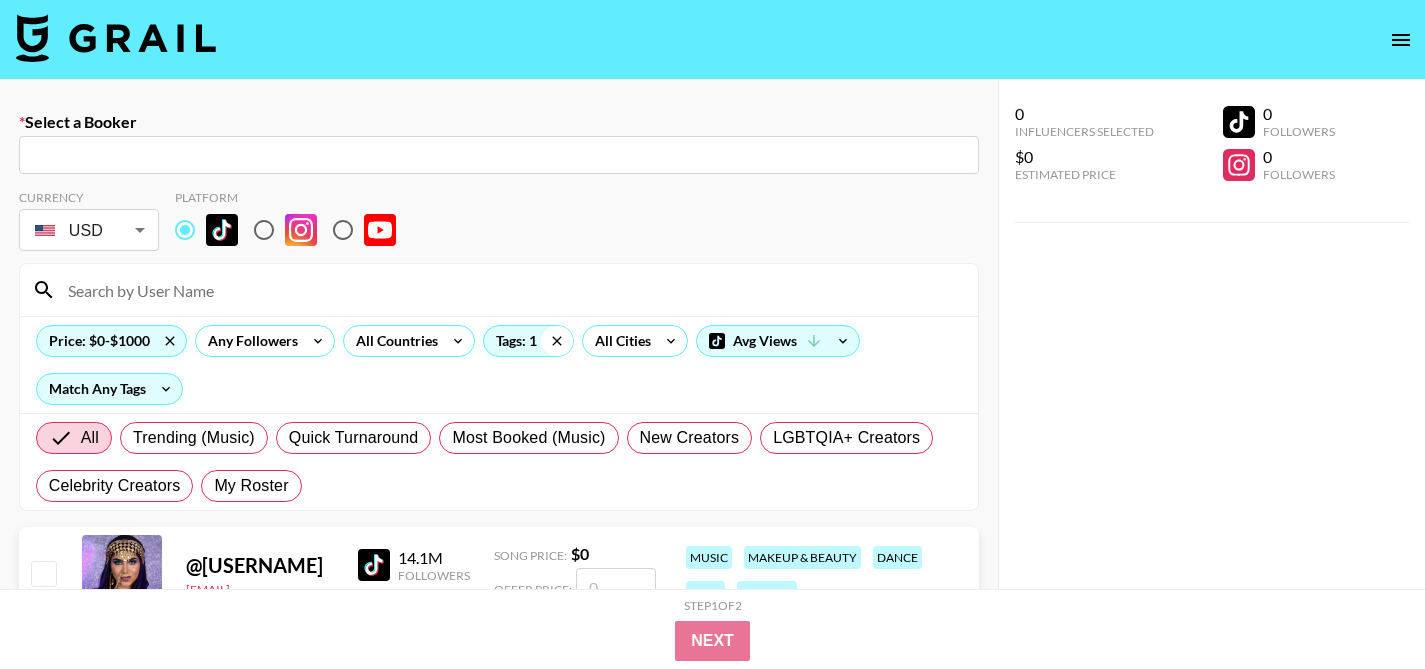 click 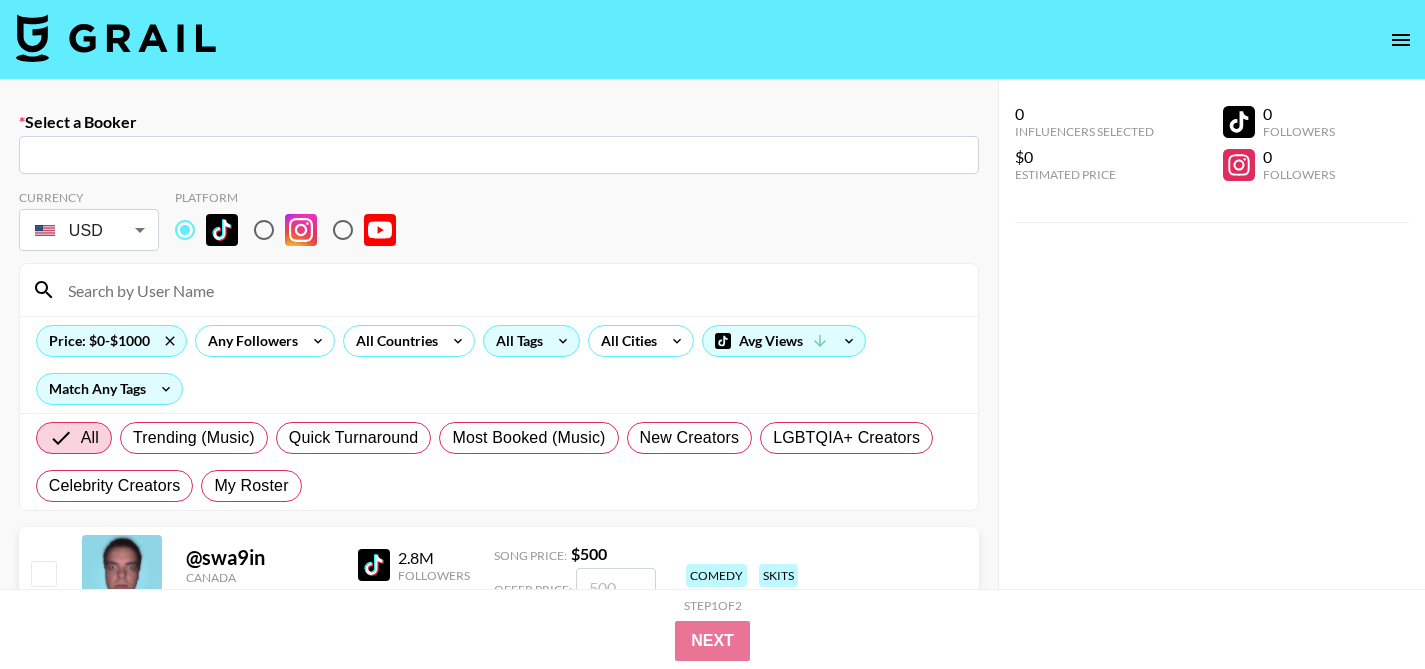 click on "All Tags" at bounding box center (515, 341) 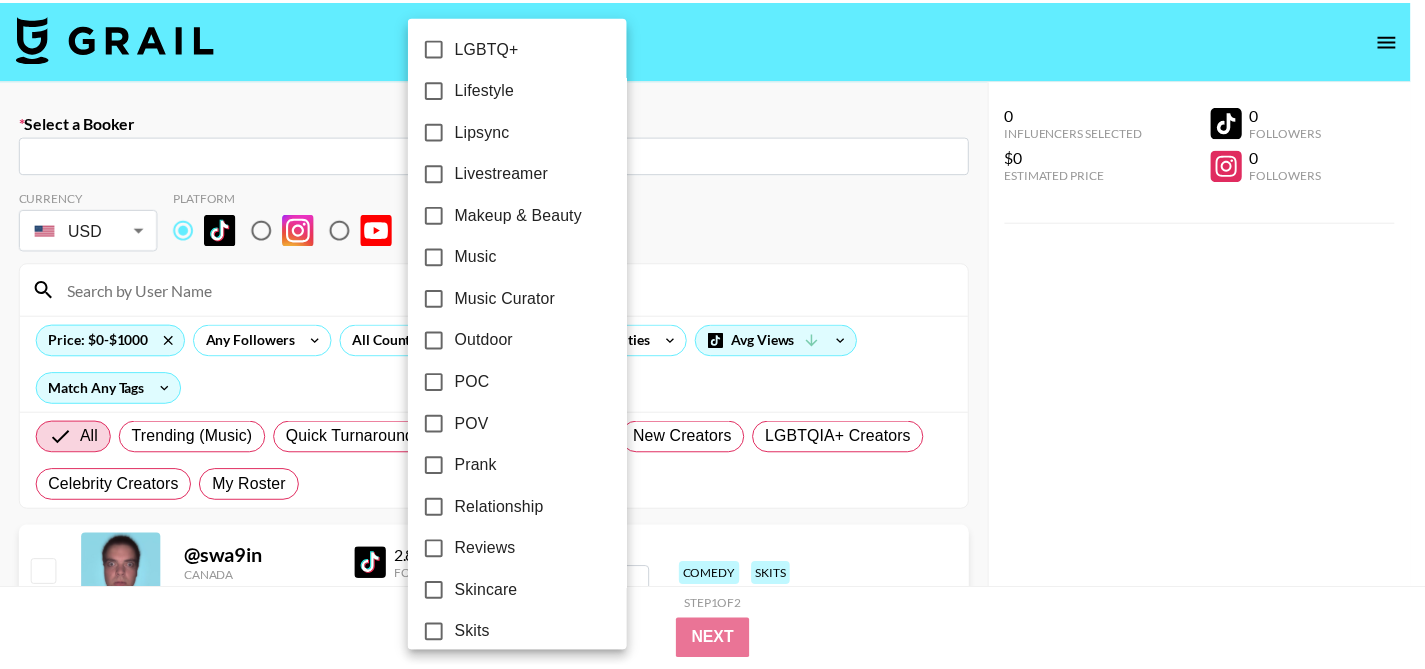 scroll, scrollTop: 1243, scrollLeft: 0, axis: vertical 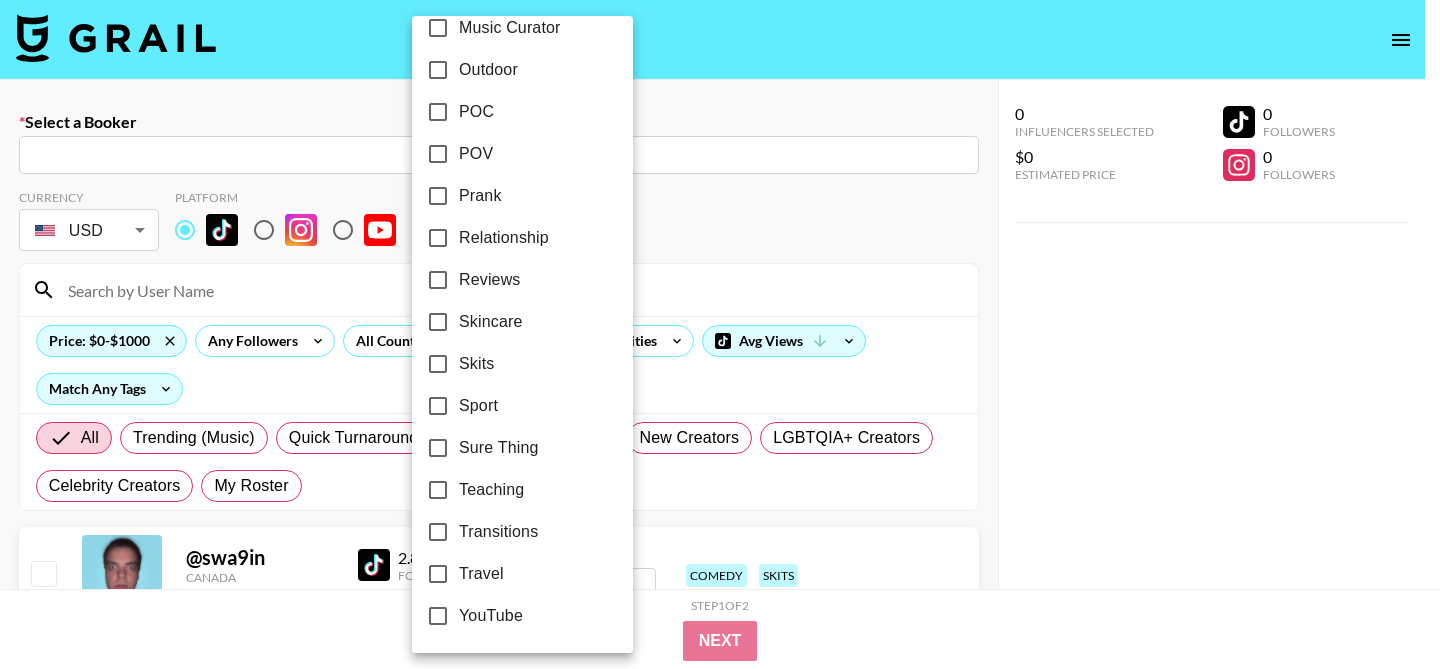 click on "Transitions" at bounding box center [498, 532] 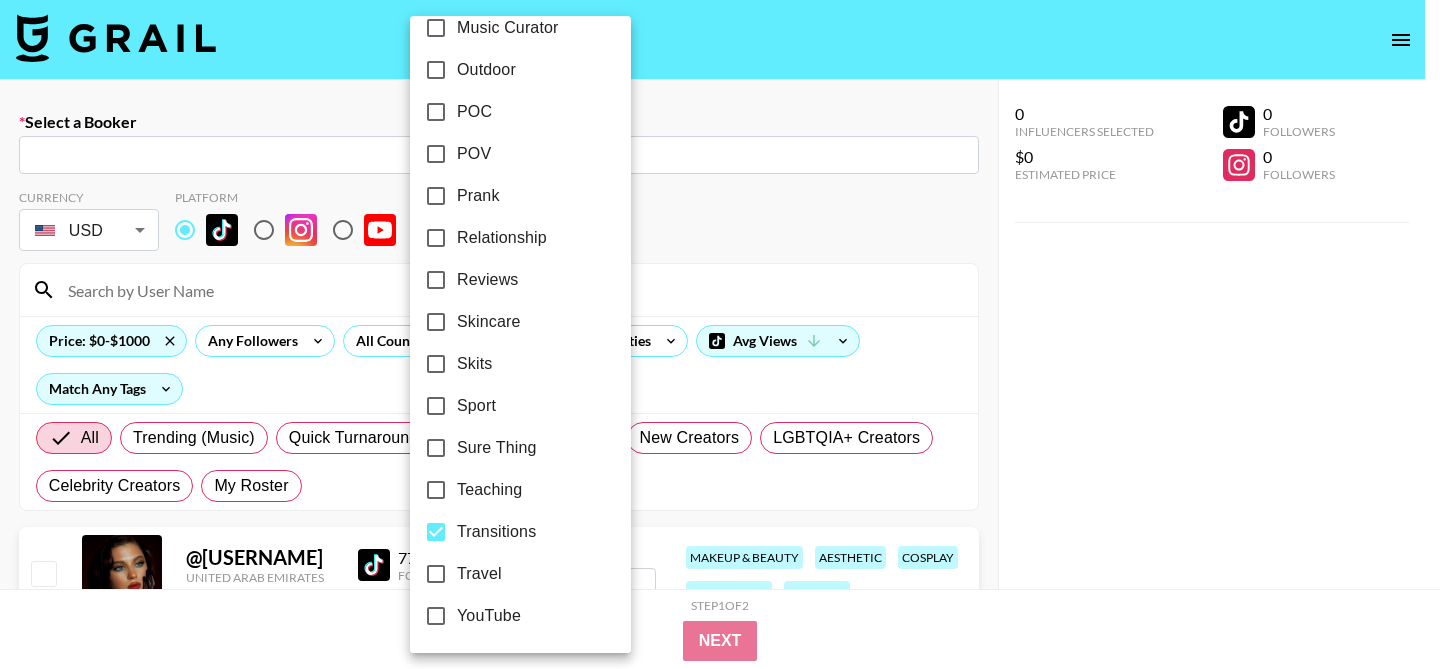 click at bounding box center [720, 334] 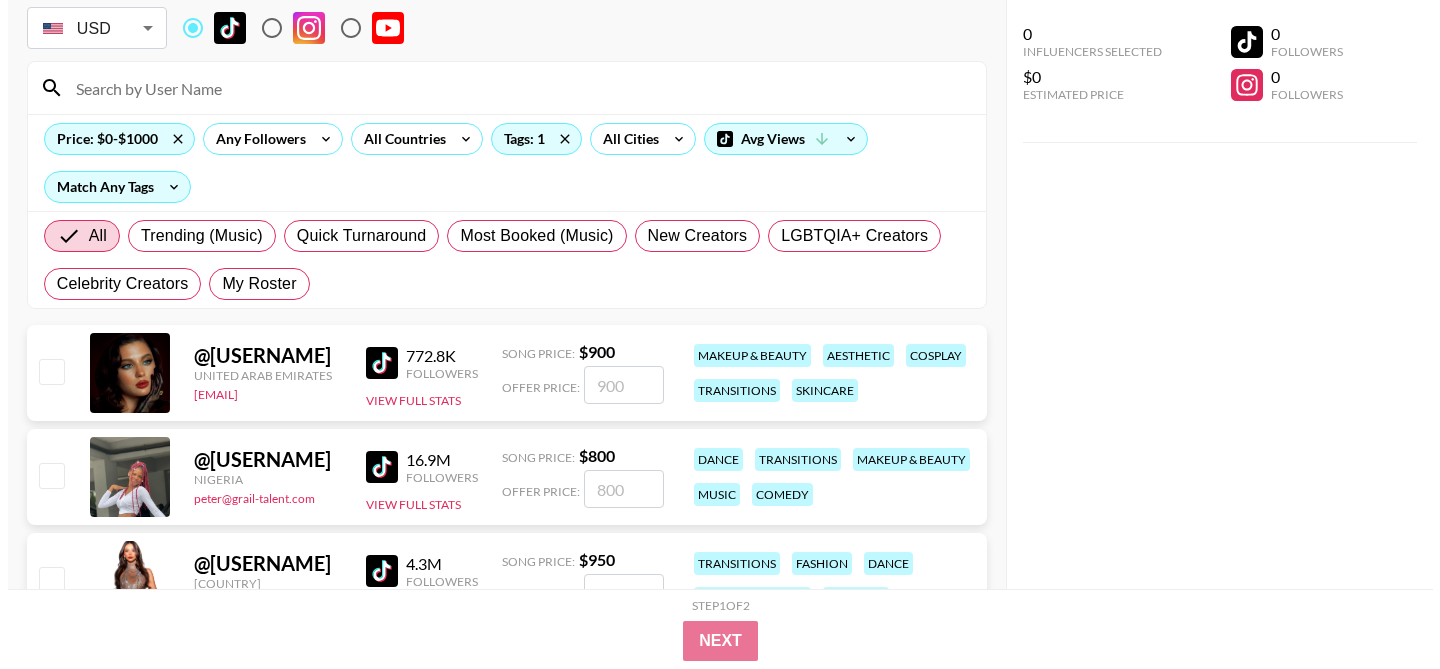 scroll, scrollTop: 267, scrollLeft: 0, axis: vertical 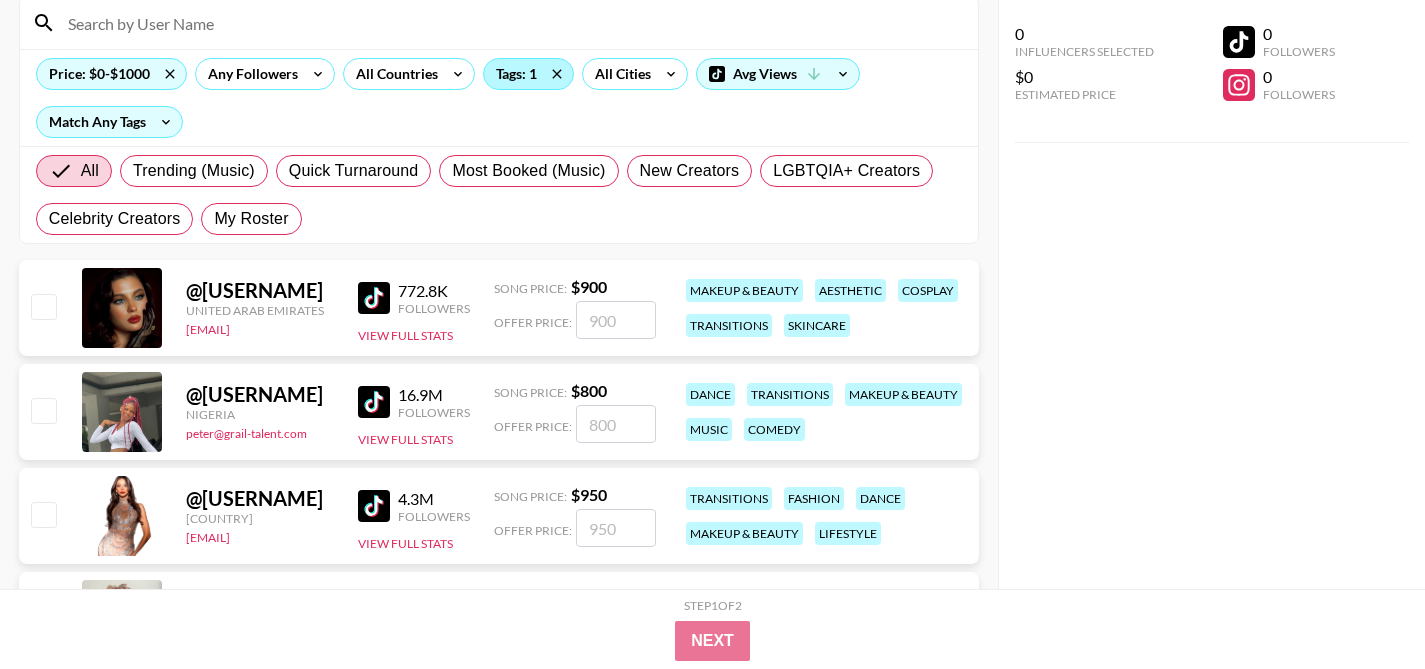 click on "Tags: 1" at bounding box center [528, 74] 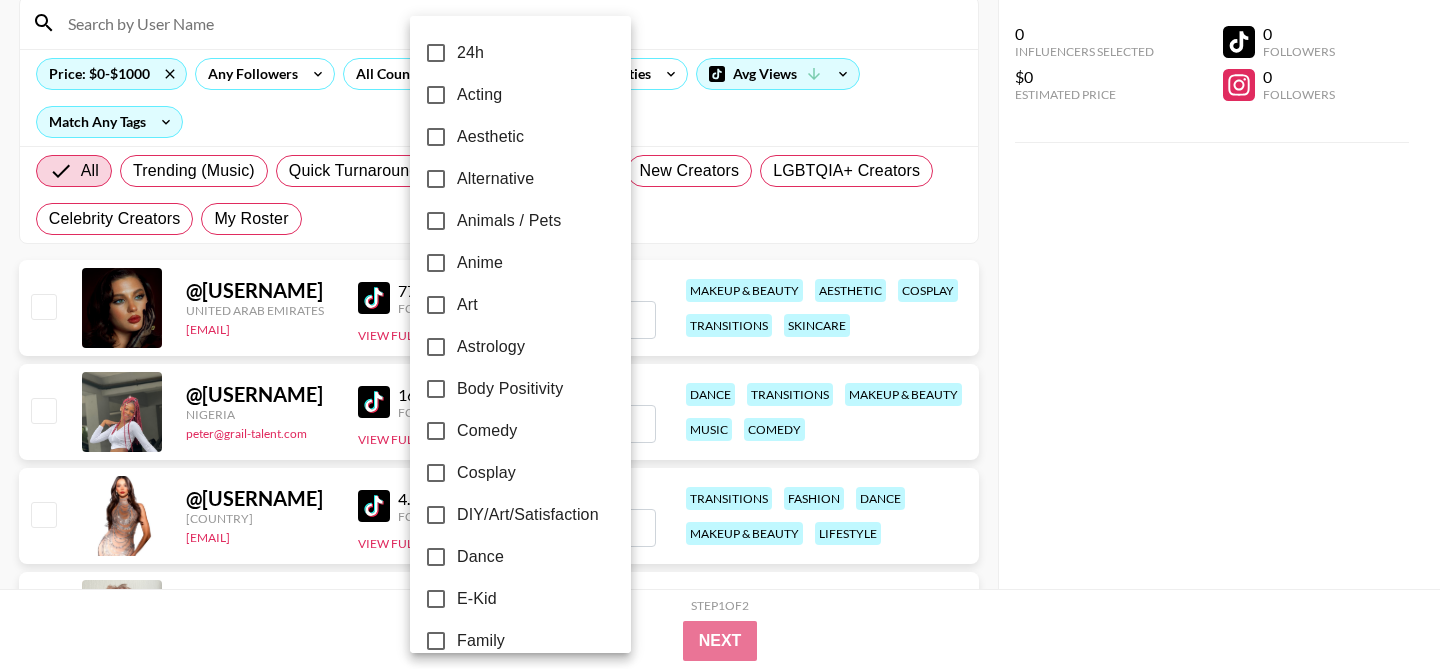 scroll, scrollTop: 1243, scrollLeft: 0, axis: vertical 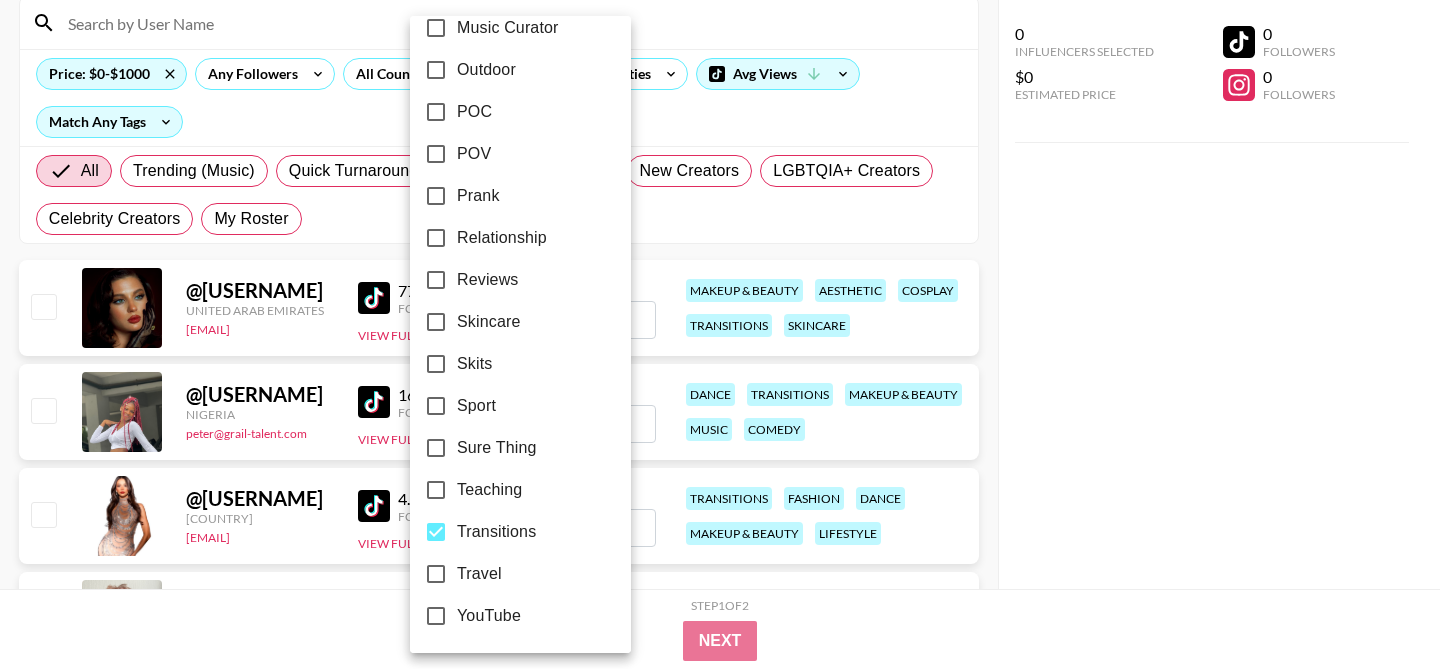 click on "Transitions" at bounding box center (436, 532) 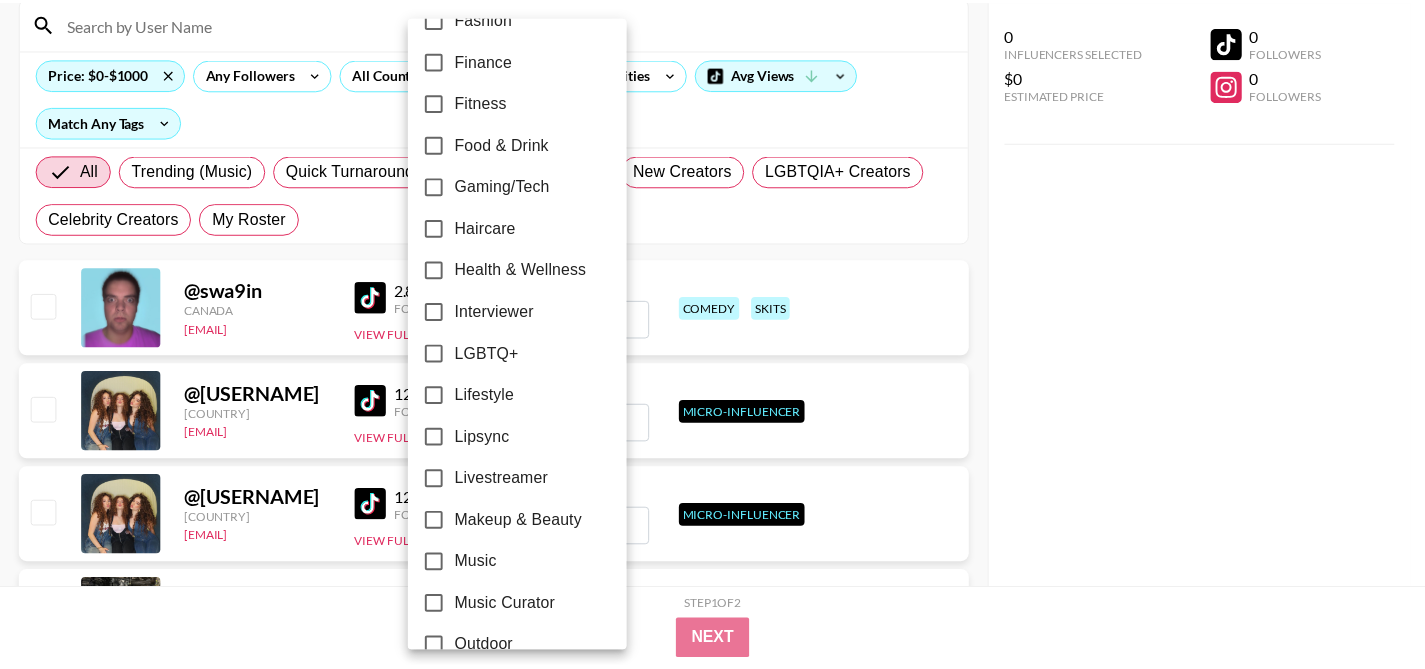 scroll, scrollTop: 668, scrollLeft: 0, axis: vertical 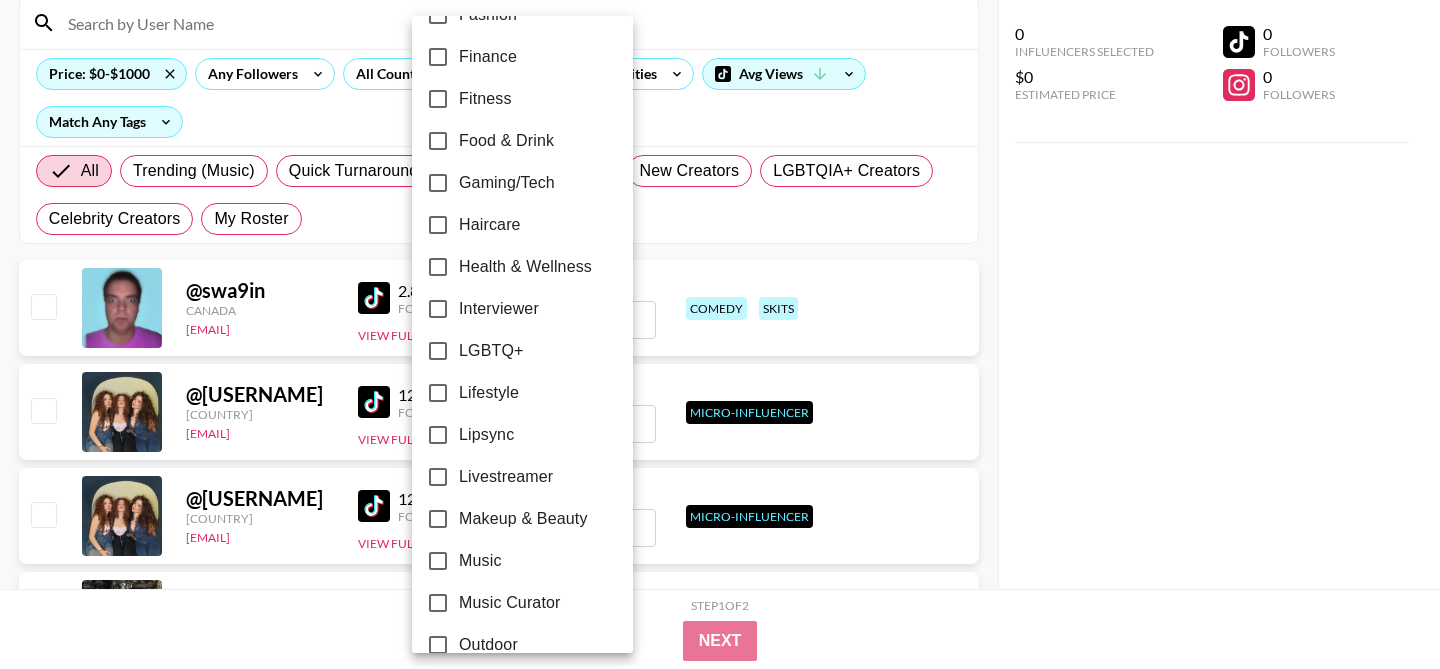 click on "LGBTQ+" at bounding box center [491, 351] 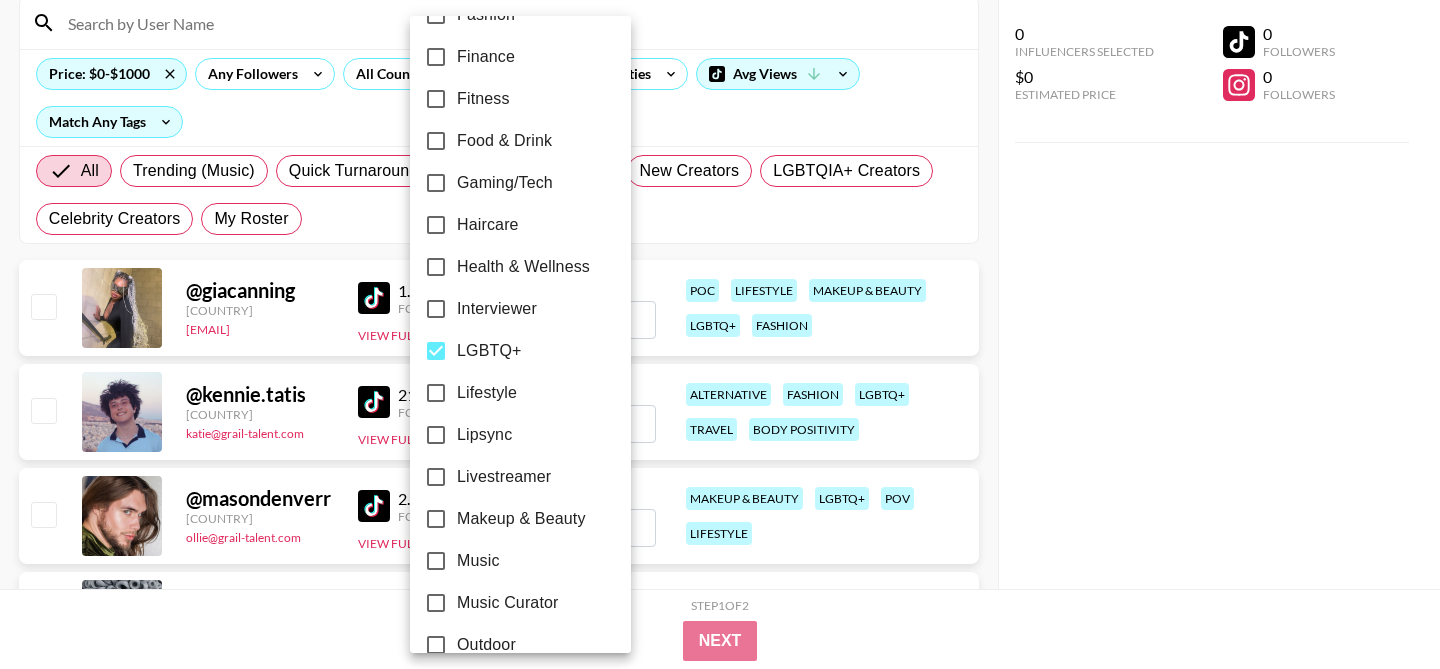 click at bounding box center (720, 334) 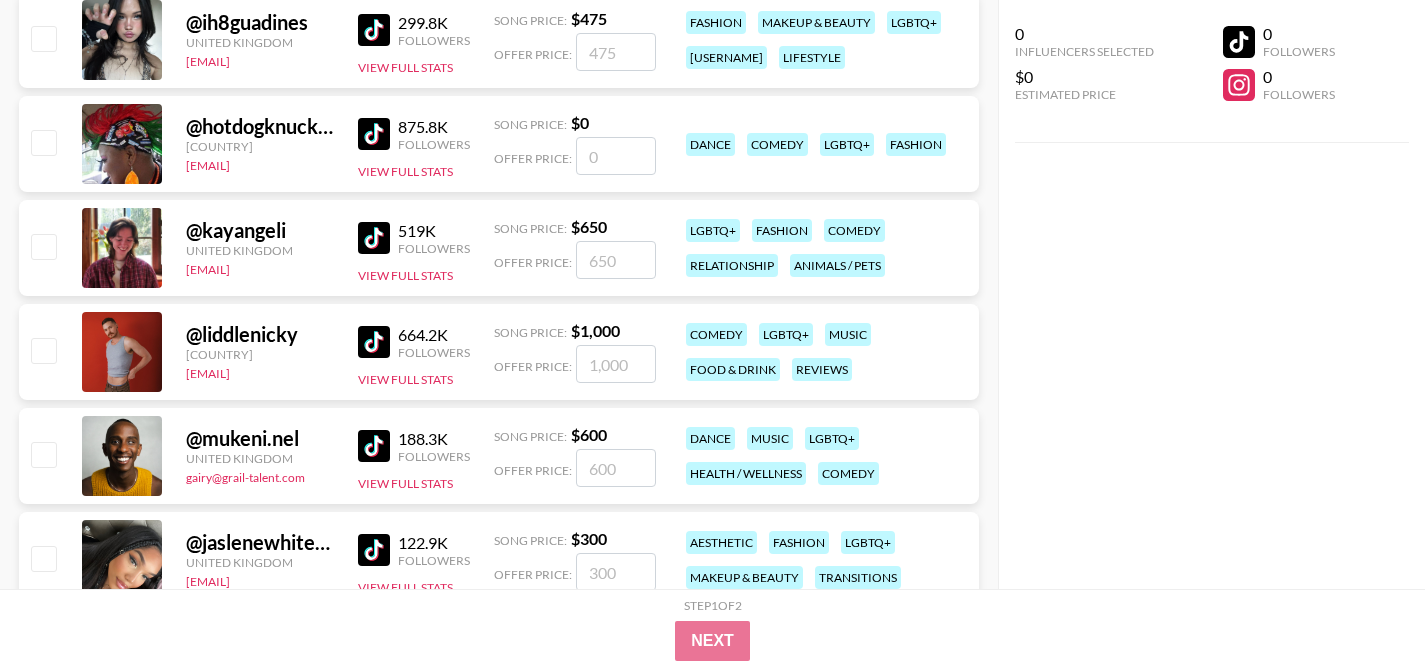 scroll, scrollTop: 10232, scrollLeft: 0, axis: vertical 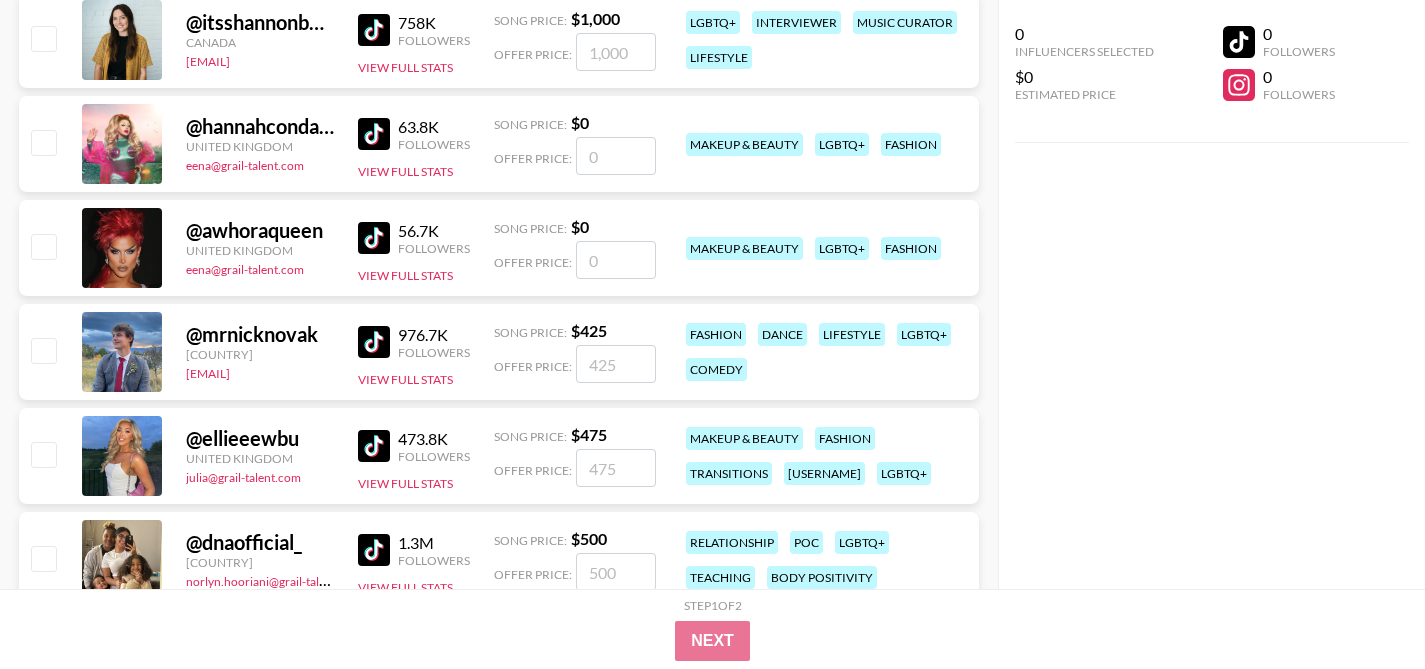 click at bounding box center (374, 342) 